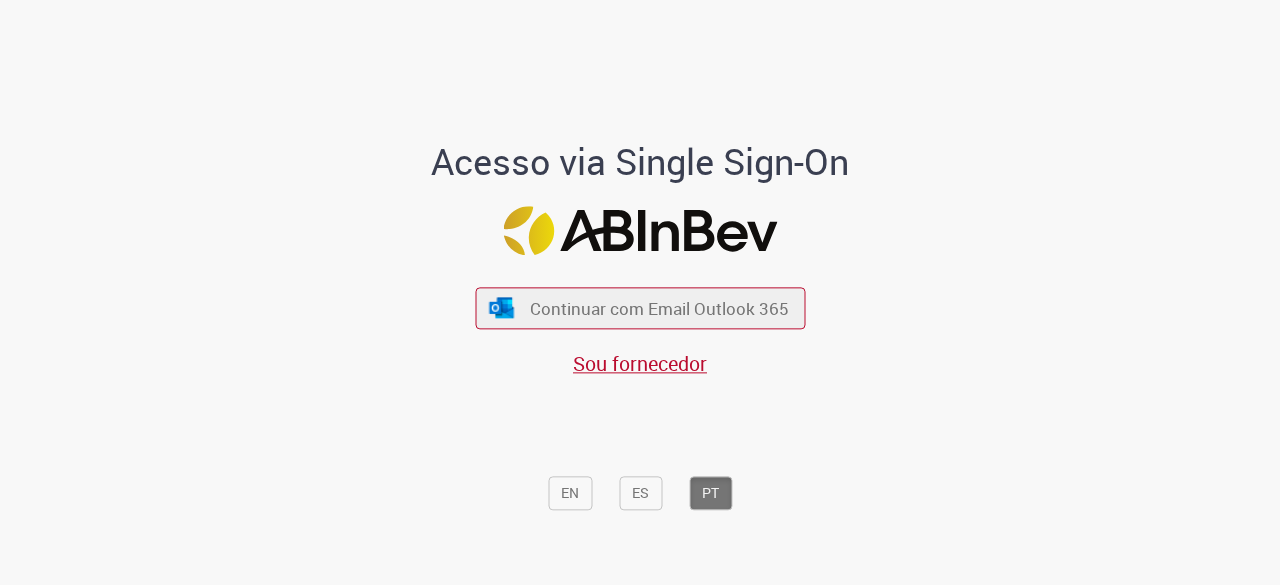 scroll, scrollTop: 0, scrollLeft: 0, axis: both 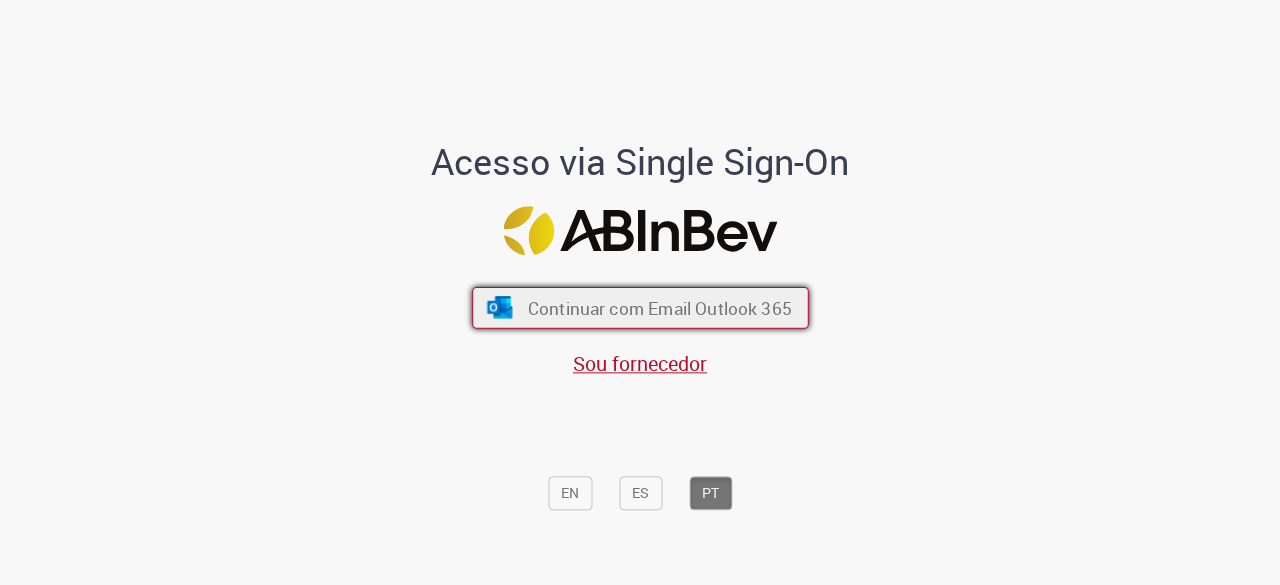 drag, startPoint x: 0, startPoint y: 0, endPoint x: 600, endPoint y: 300, distance: 670.8204 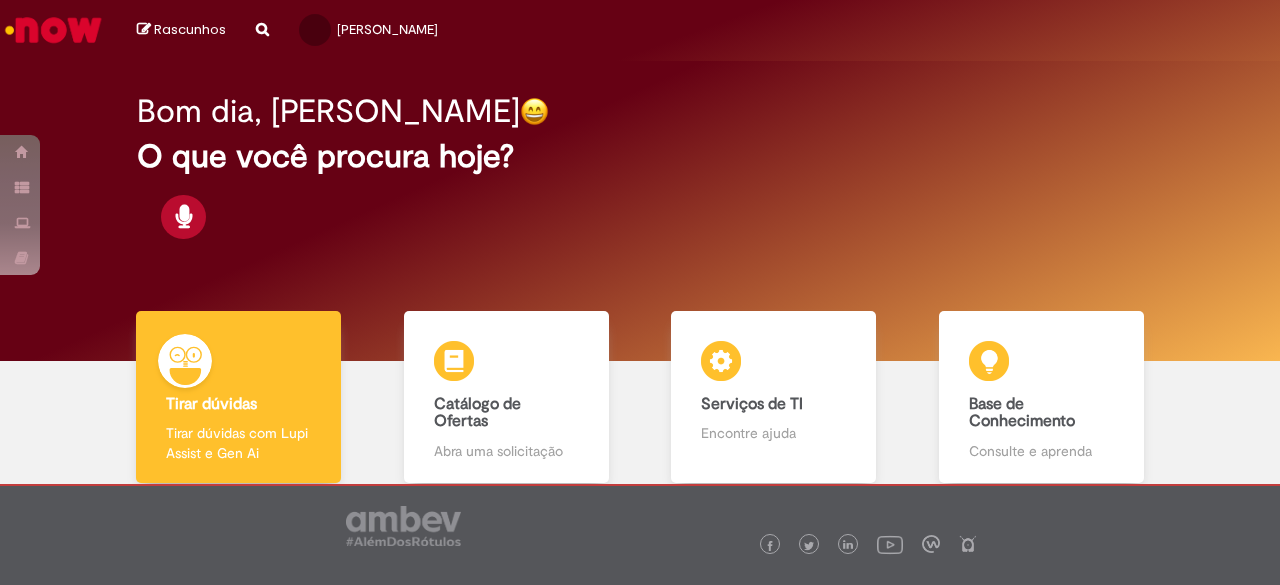 scroll, scrollTop: 0, scrollLeft: 0, axis: both 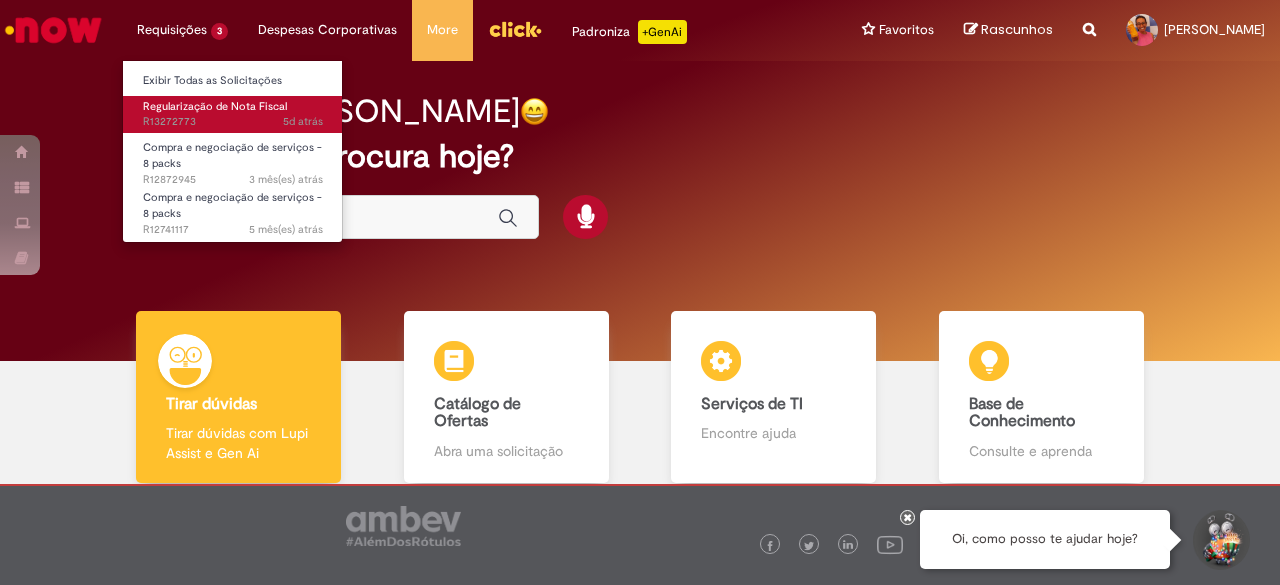 click on "Regularização de Nota Fiscal" at bounding box center (215, 106) 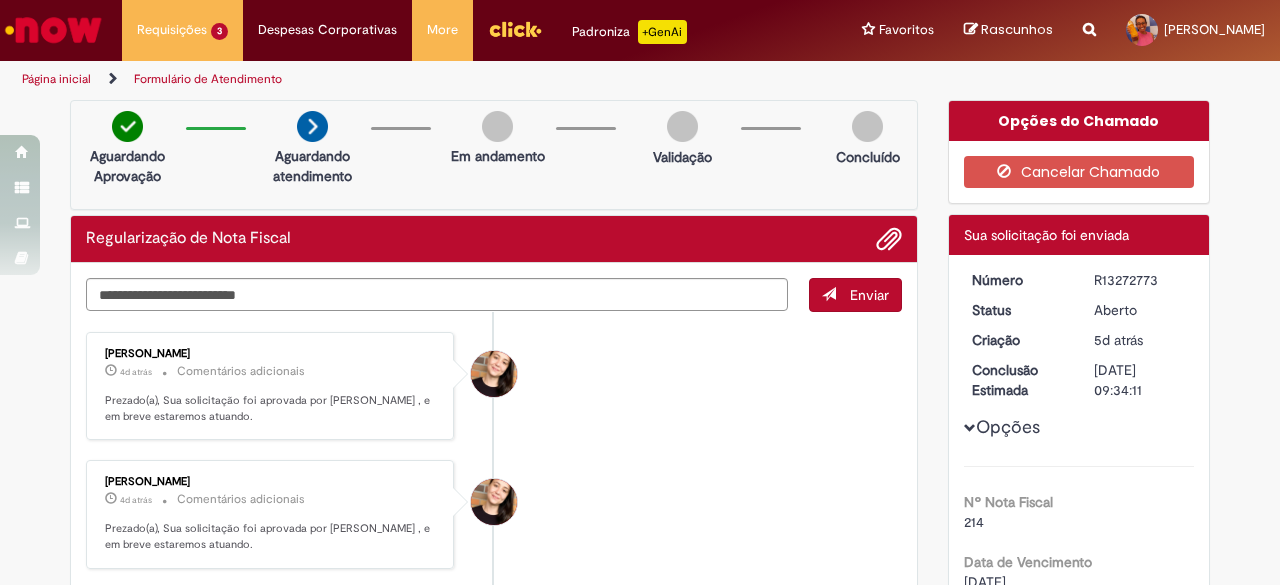 click at bounding box center (53, 30) 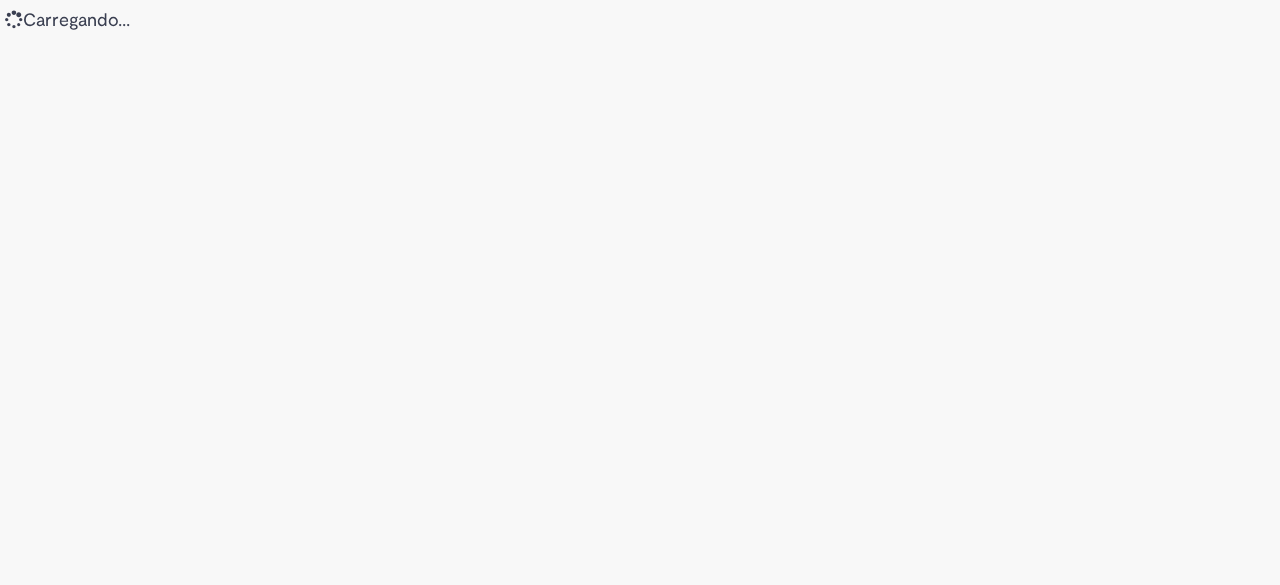 scroll, scrollTop: 0, scrollLeft: 0, axis: both 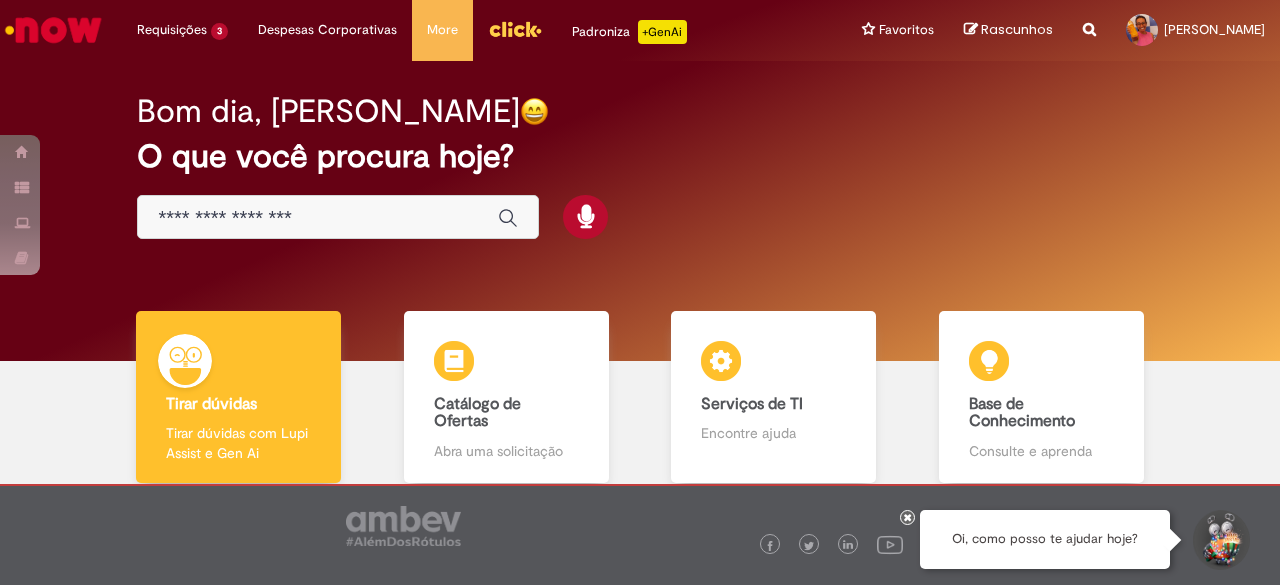 click at bounding box center (318, 218) 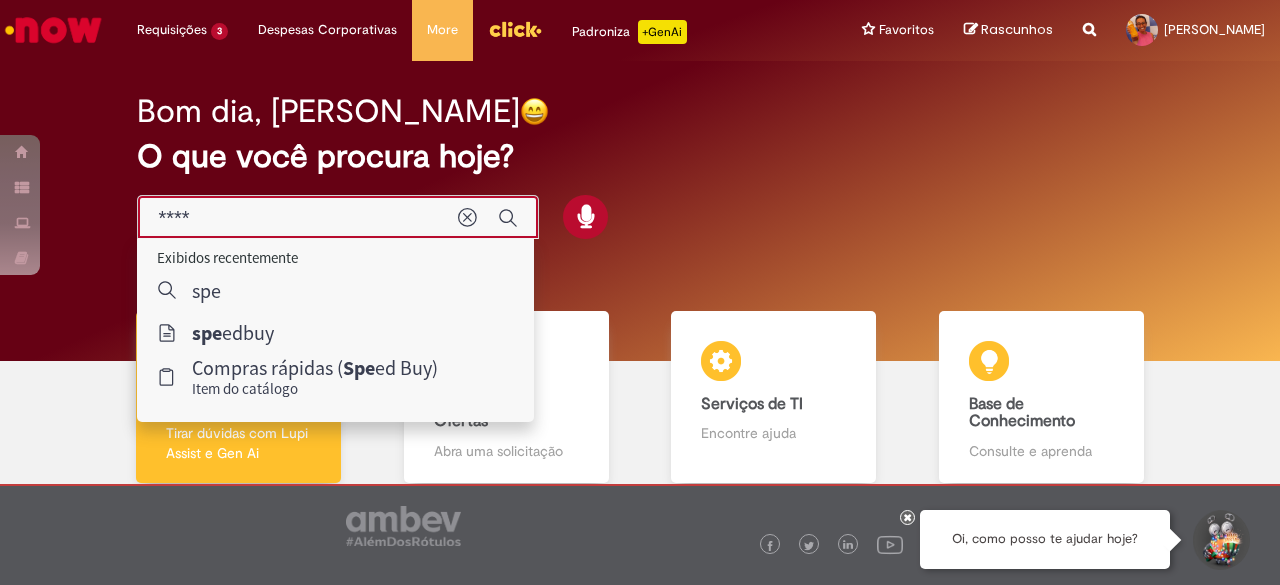 type on "*****" 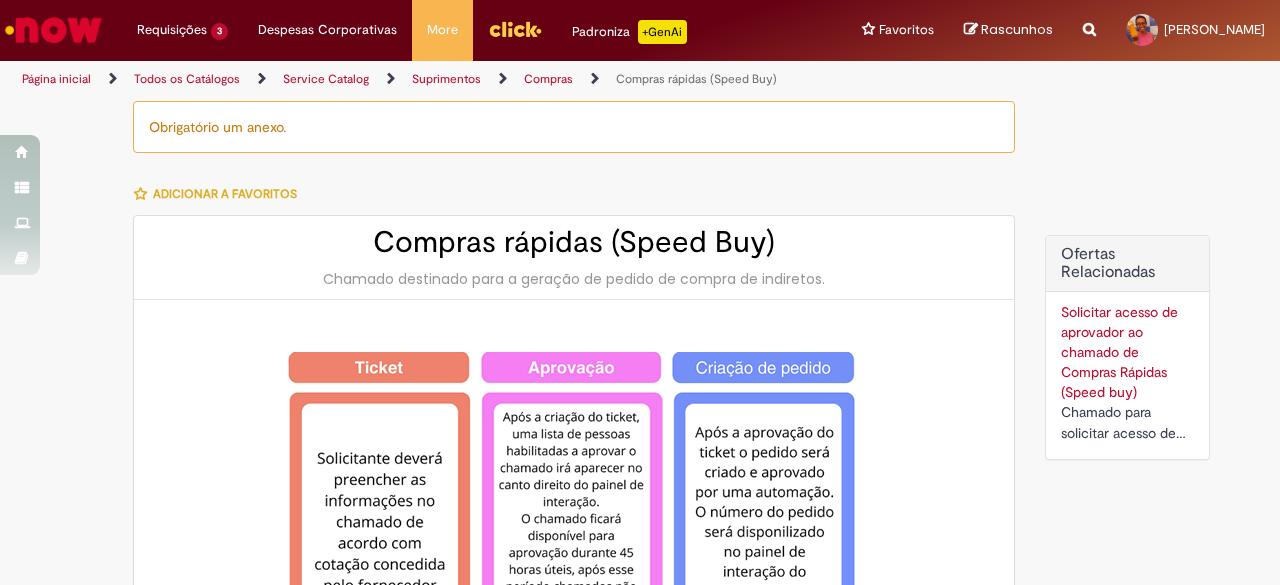 type on "********" 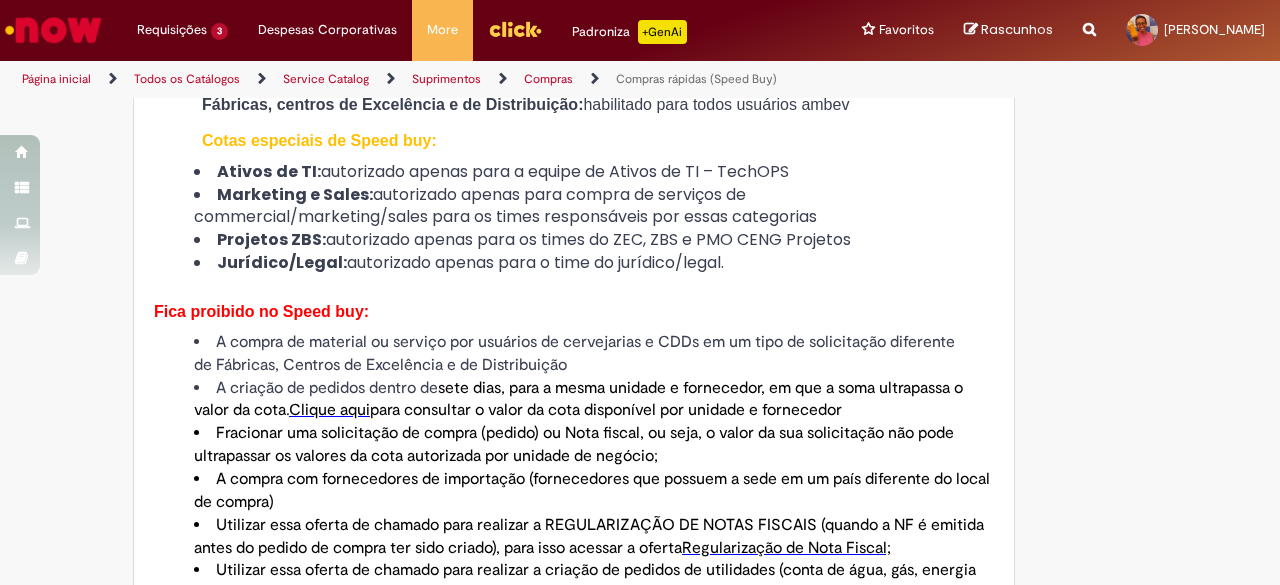 type on "**********" 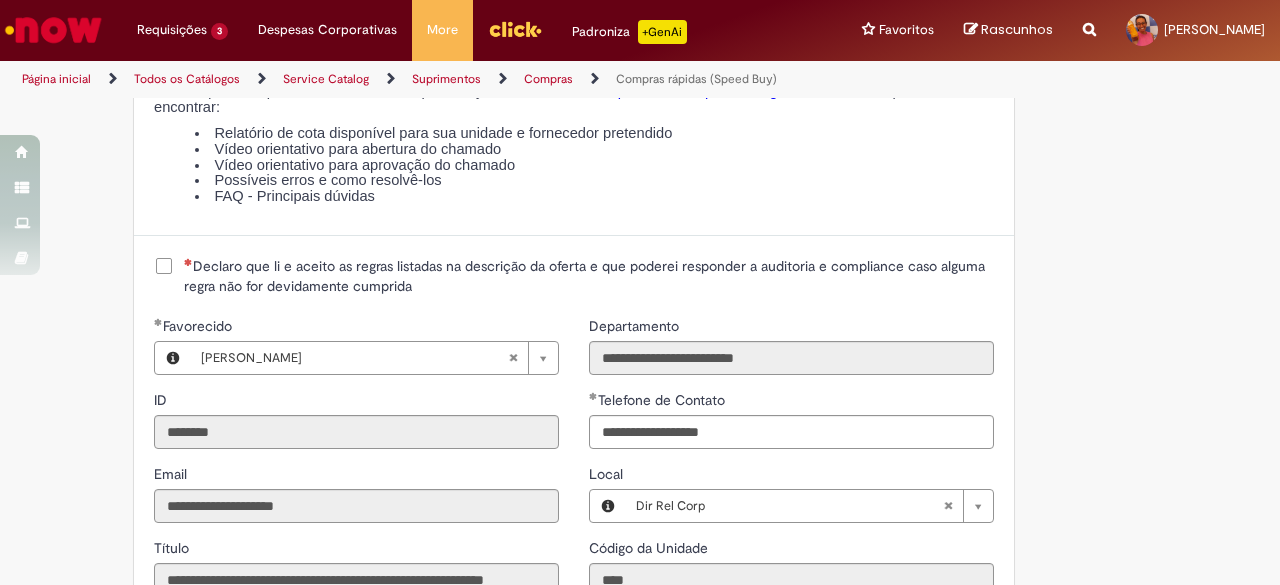 scroll, scrollTop: 2400, scrollLeft: 0, axis: vertical 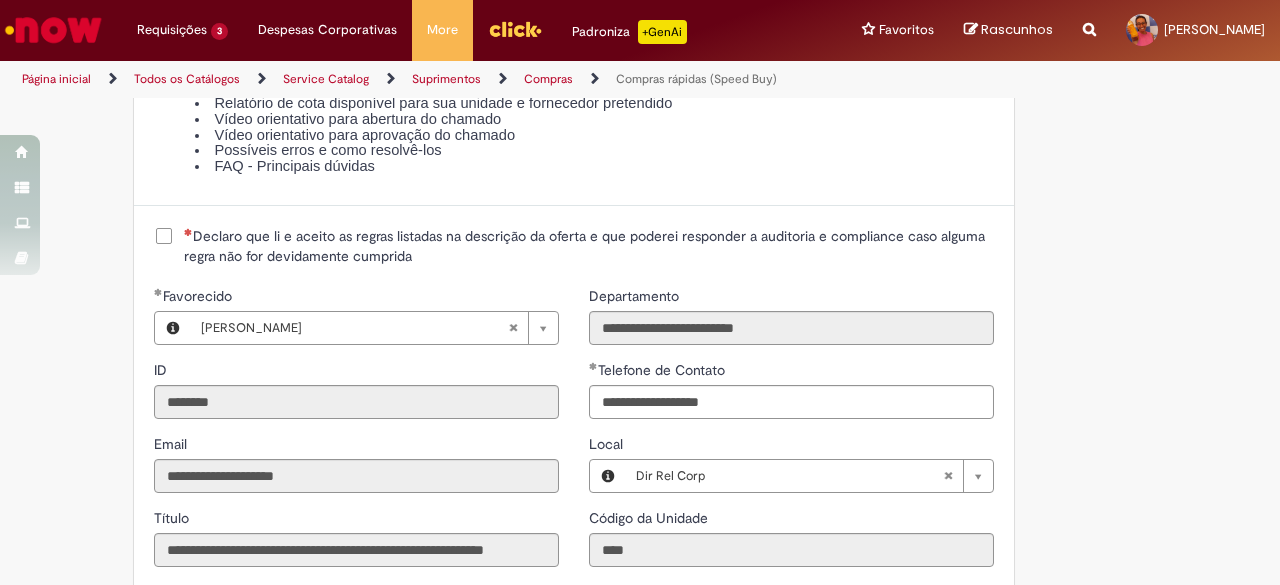 click on "Declaro que li e aceito as regras listadas na descrição da oferta e que poderei responder a auditoria e compliance caso alguma regra não for devidamente cumprida" at bounding box center [589, 246] 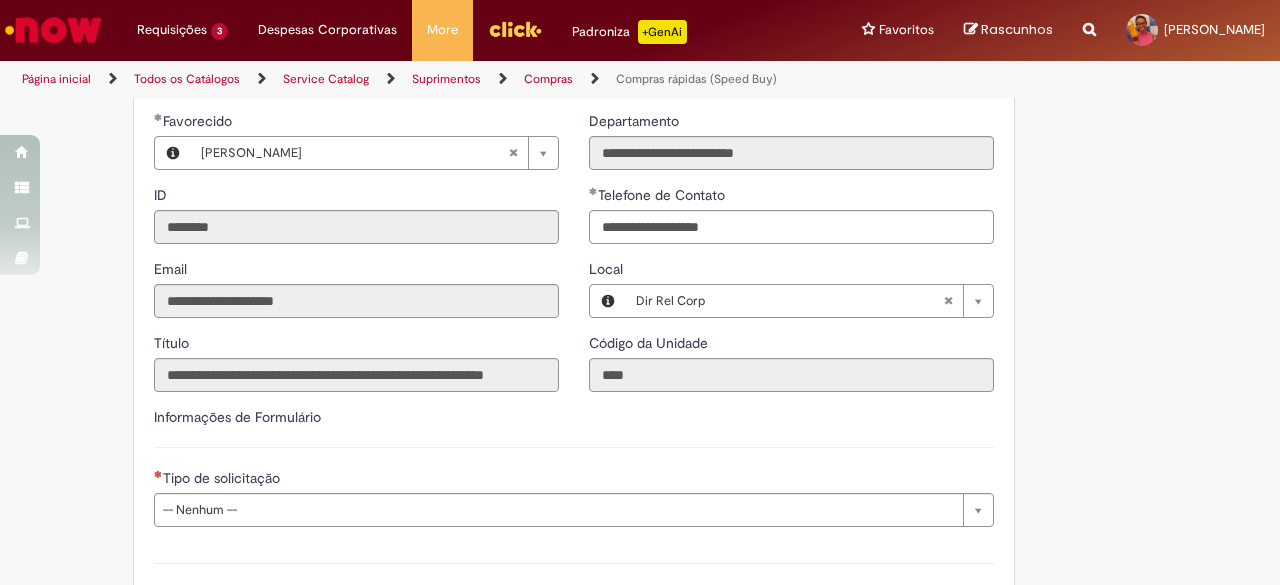 scroll, scrollTop: 2600, scrollLeft: 0, axis: vertical 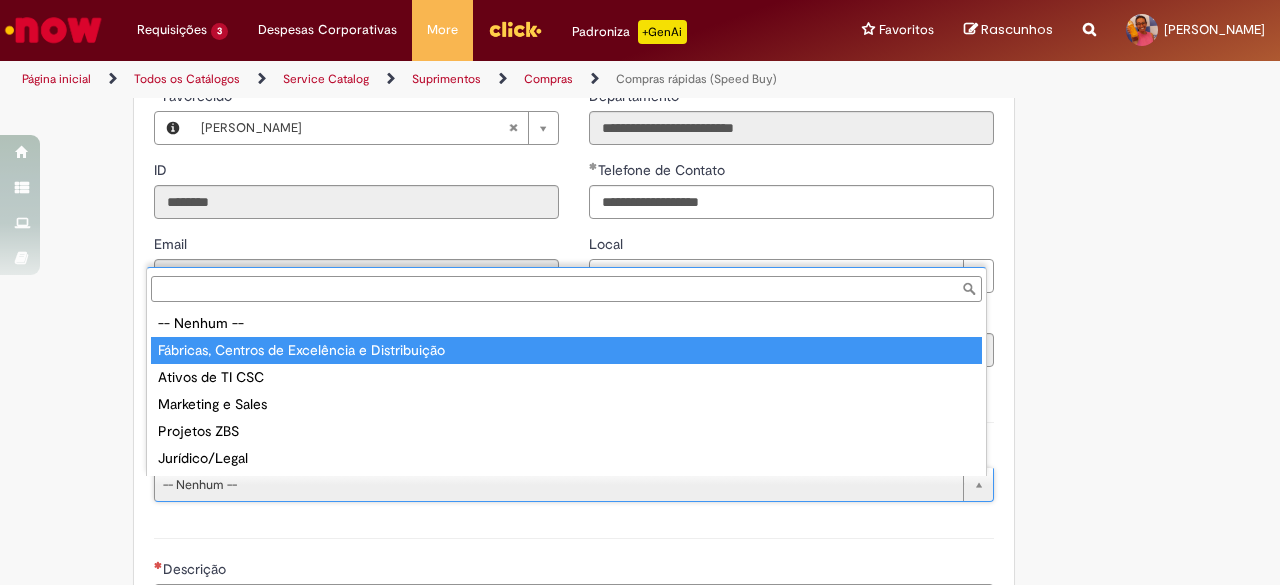 type on "**********" 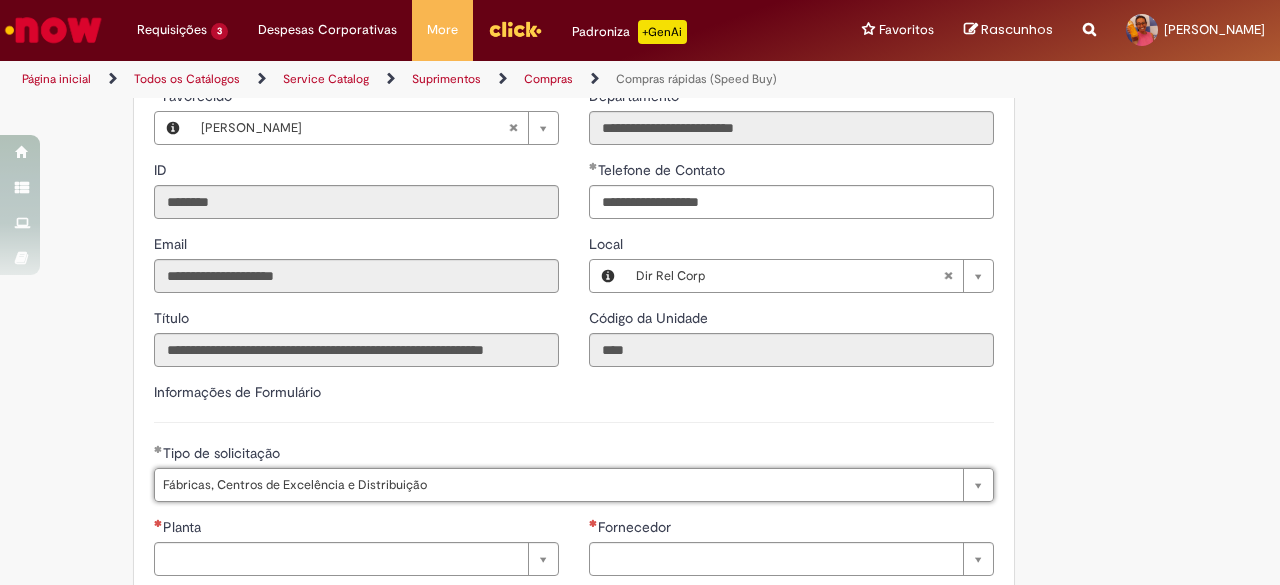 click on "Informações de Formulário" at bounding box center [574, 402] 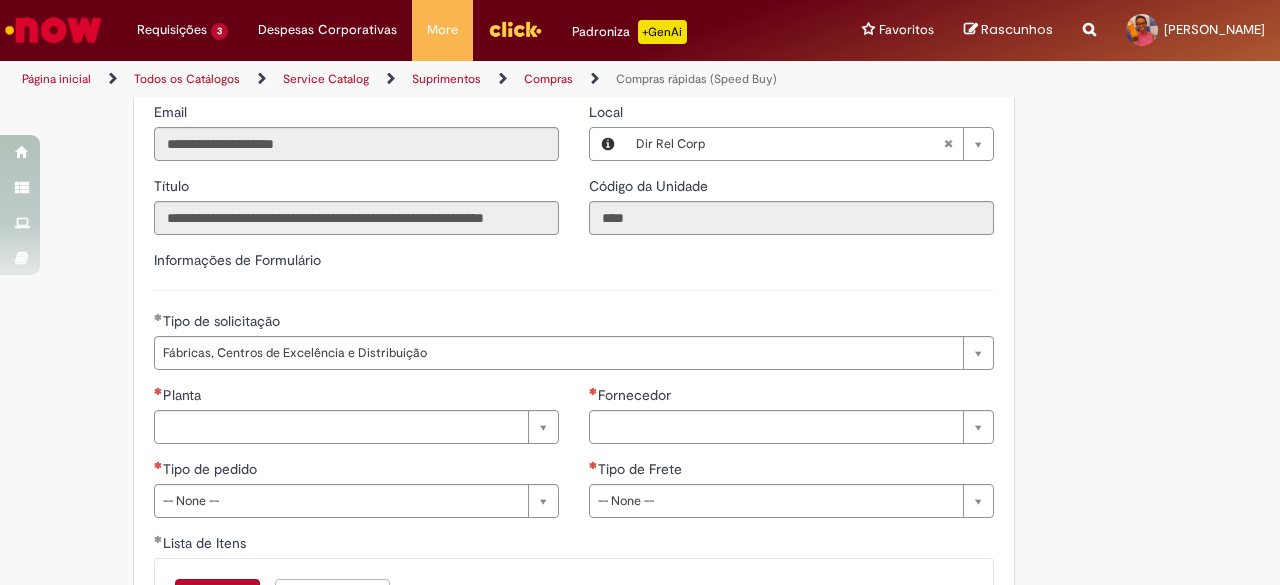 scroll, scrollTop: 2800, scrollLeft: 0, axis: vertical 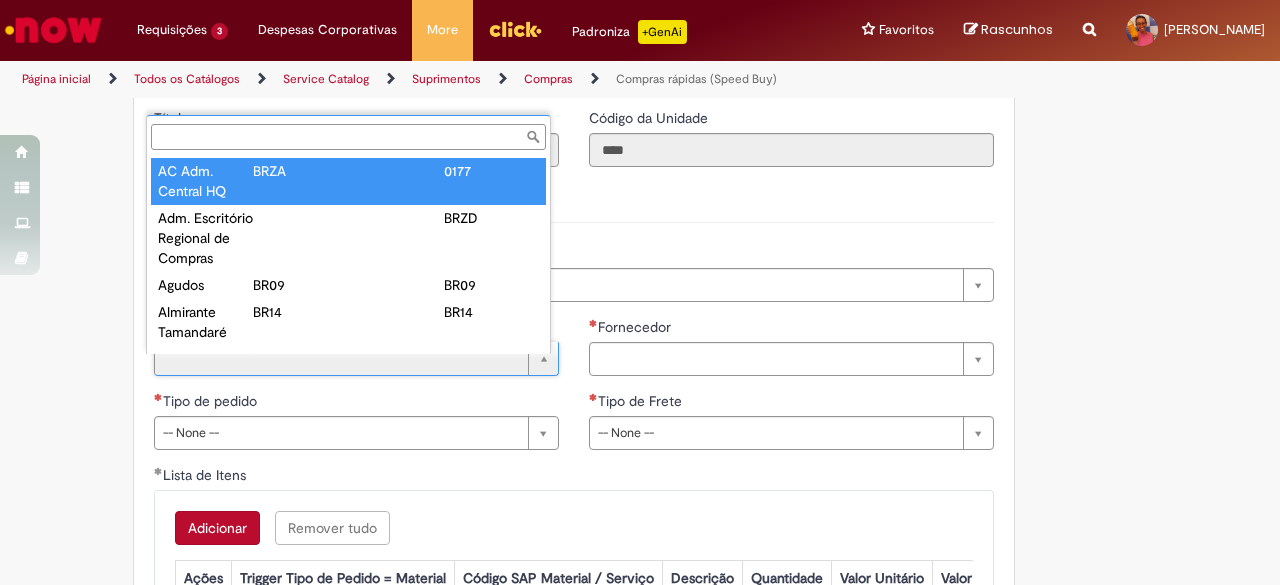 type on "**********" 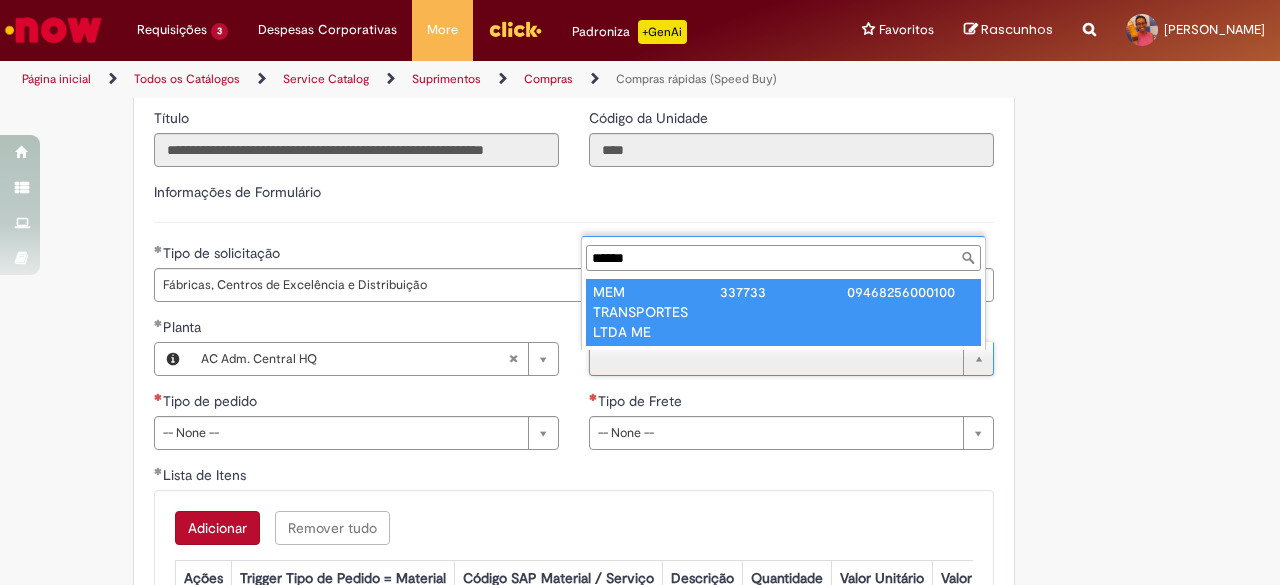 type on "******" 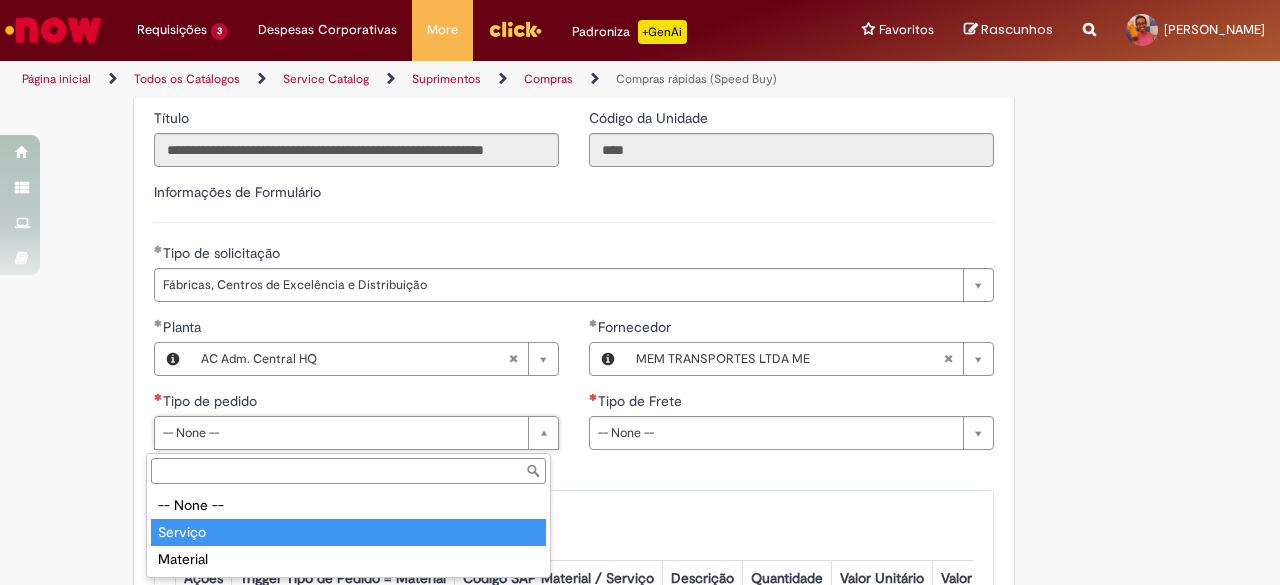 type on "*******" 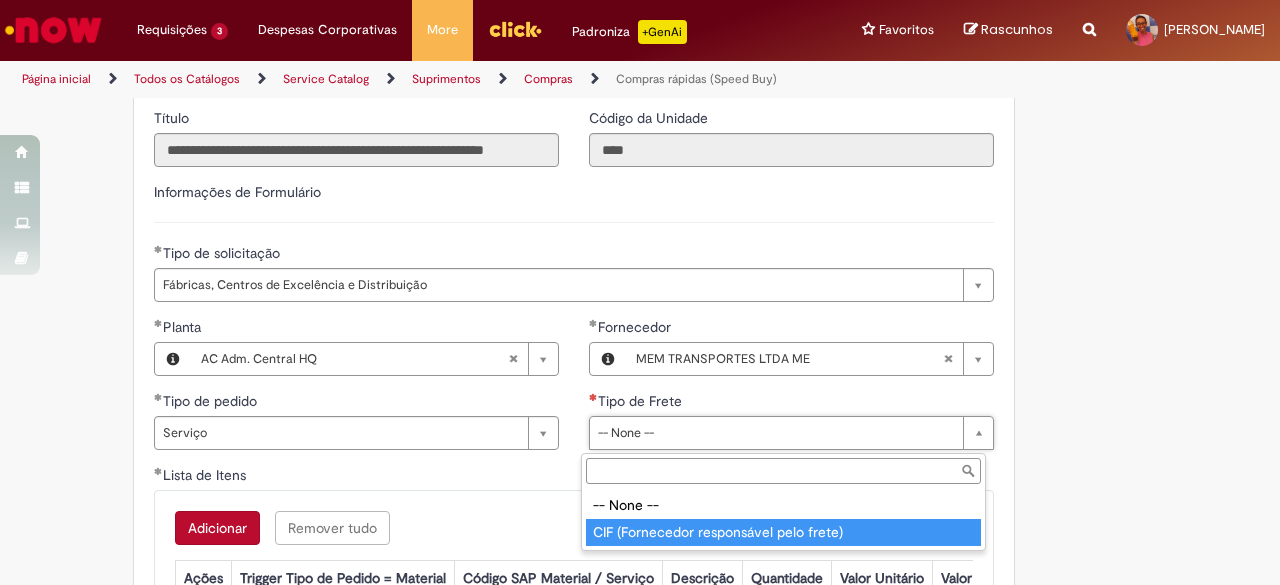 type on "**********" 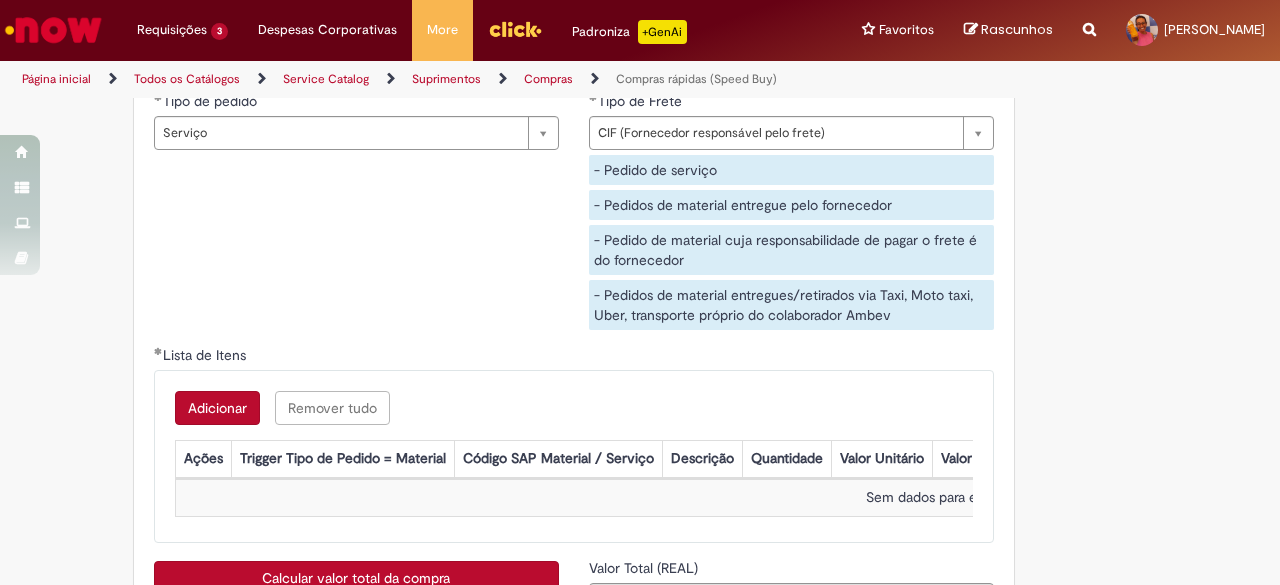 click on "**********" at bounding box center [574, 181] 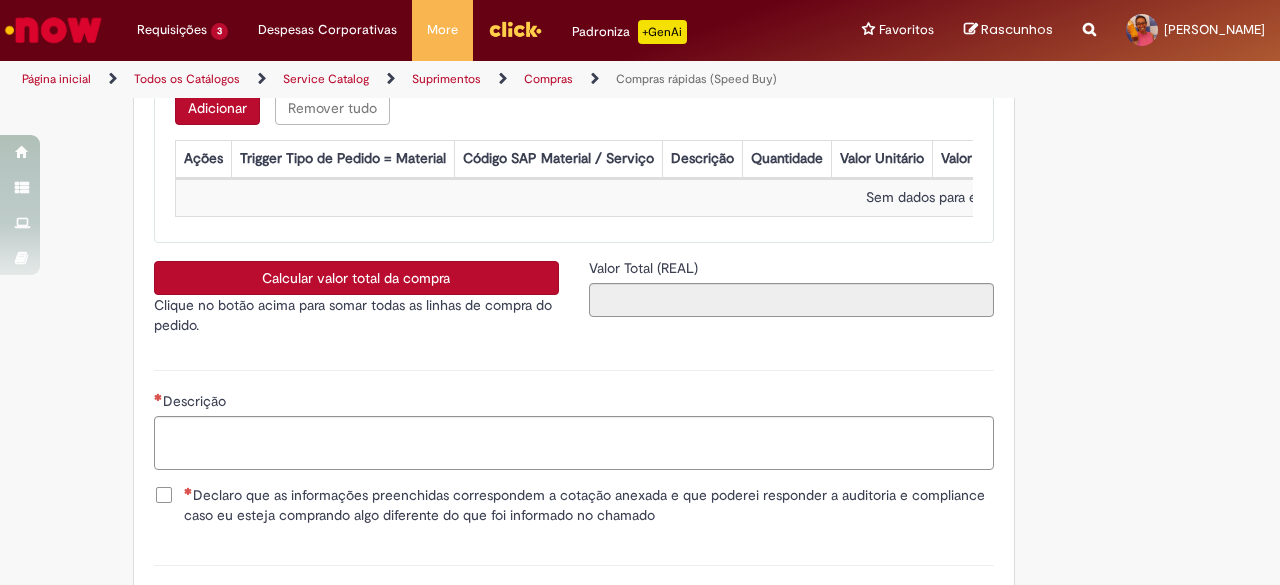 scroll, scrollTop: 3200, scrollLeft: 0, axis: vertical 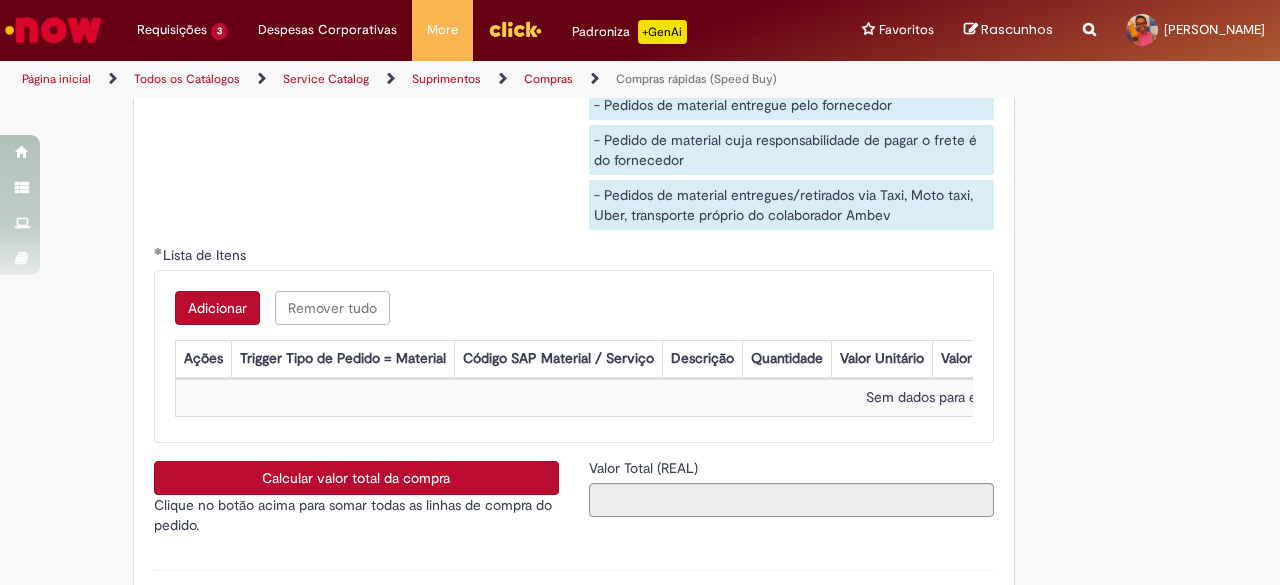 click on "Adicionar" at bounding box center (217, 308) 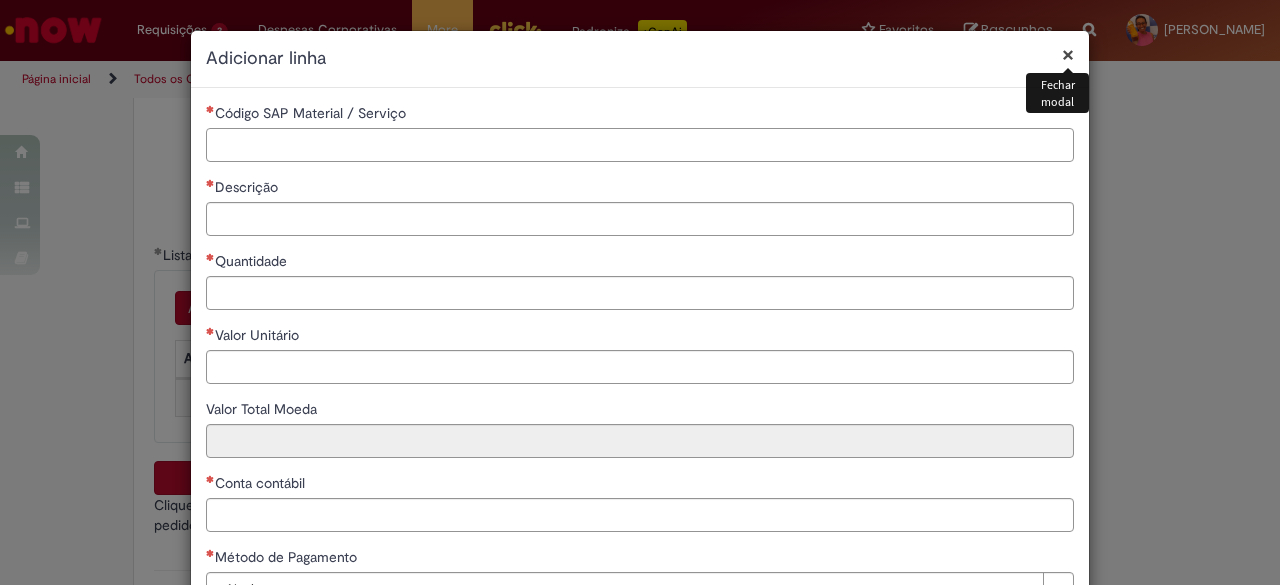 click on "Código SAP Material / Serviço" at bounding box center (640, 145) 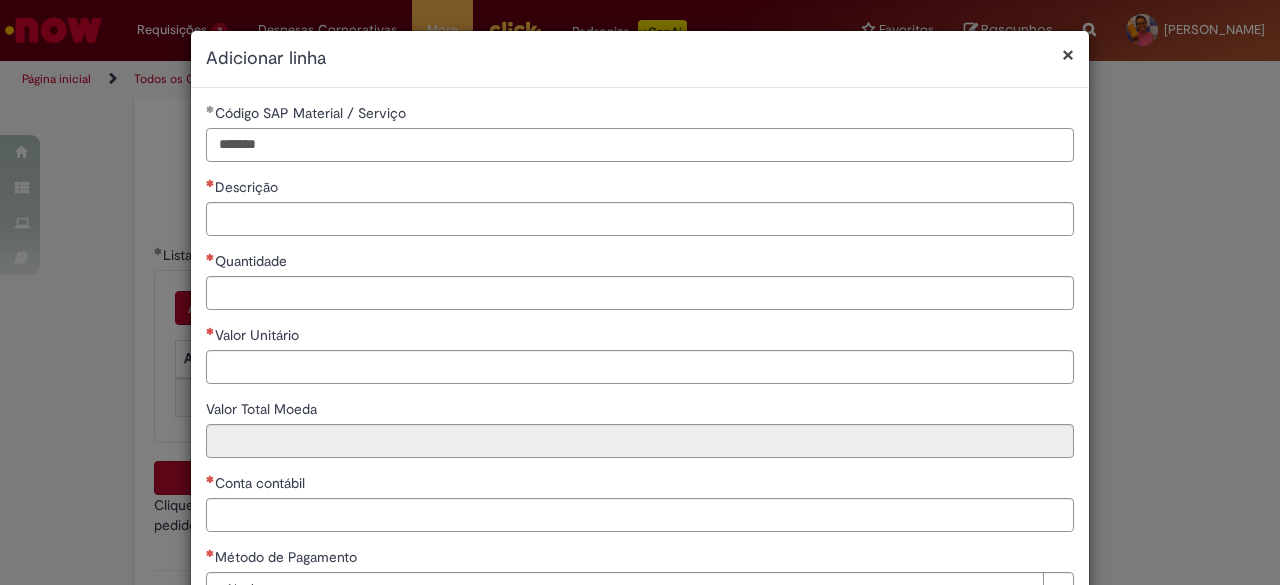type on "*******" 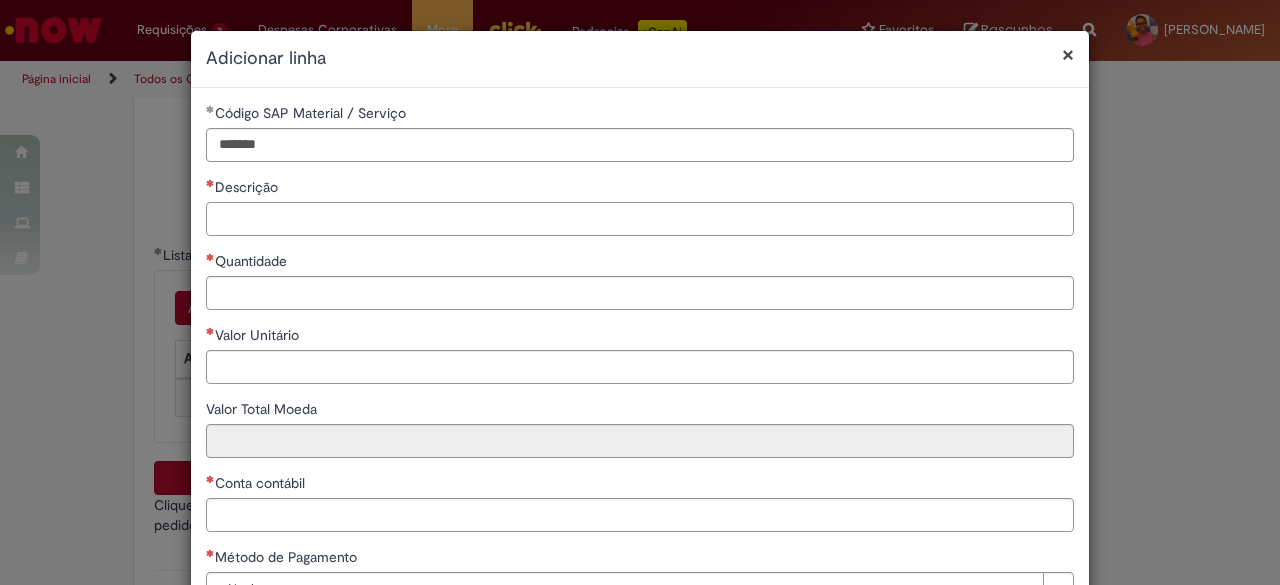 click on "Descrição" at bounding box center [640, 219] 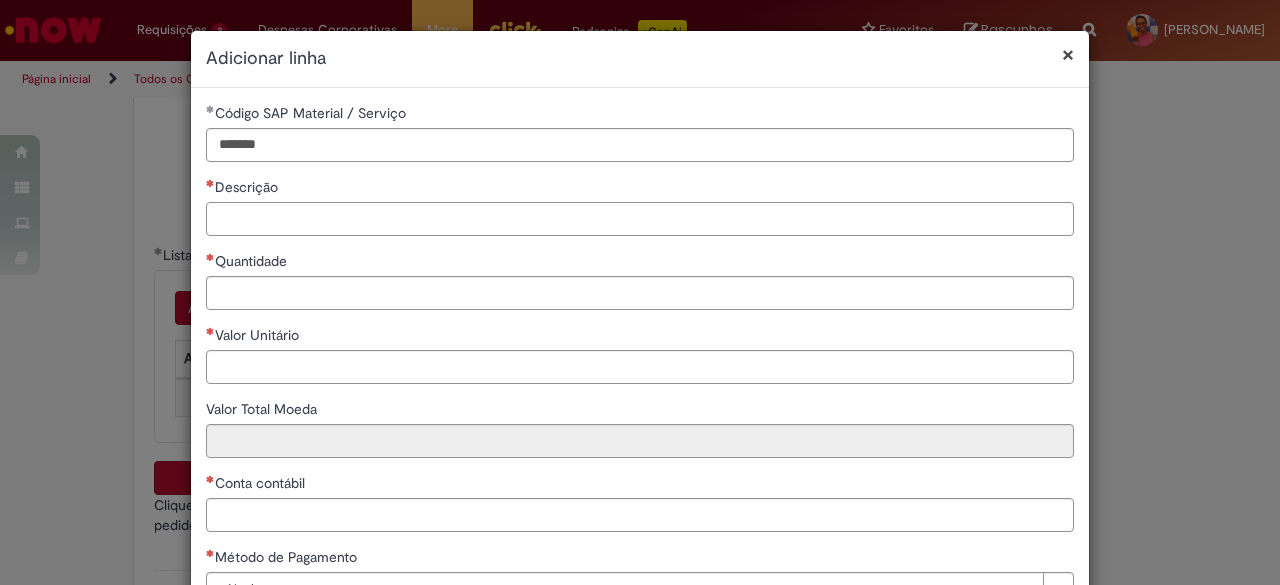 click on "Descrição" at bounding box center (640, 219) 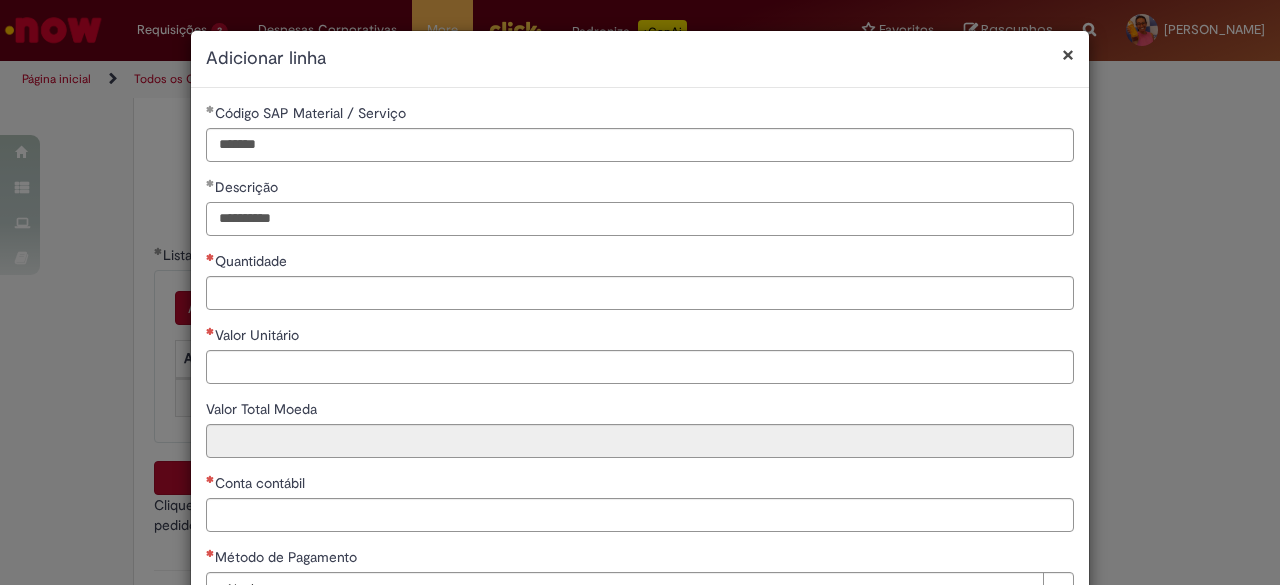type on "**********" 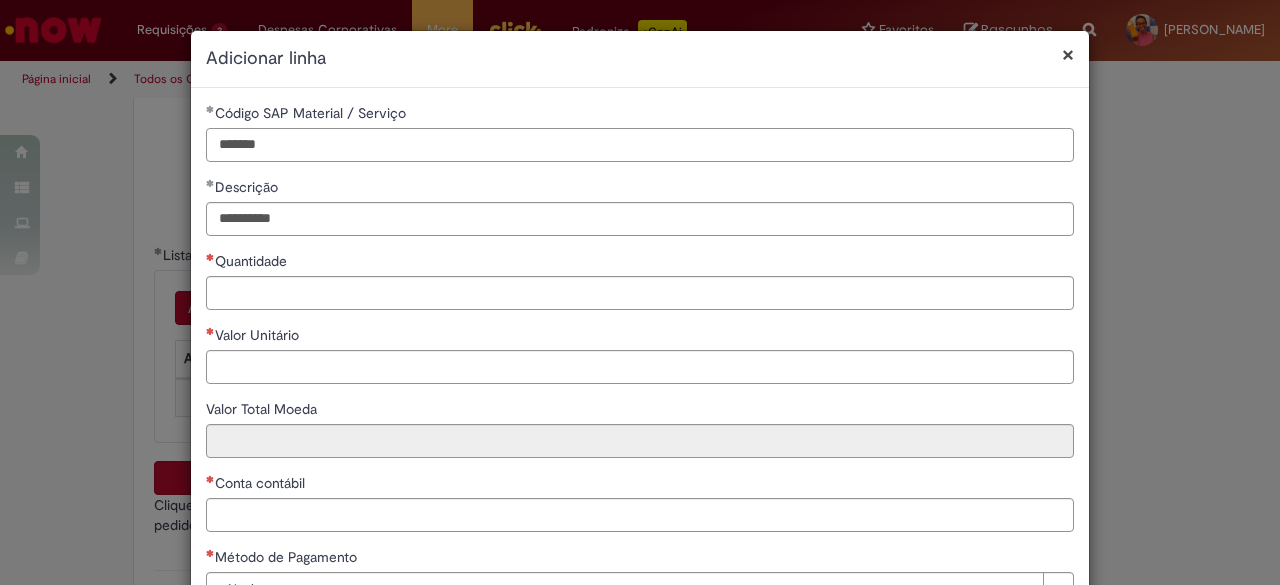 drag, startPoint x: 306, startPoint y: 142, endPoint x: 208, endPoint y: 148, distance: 98.1835 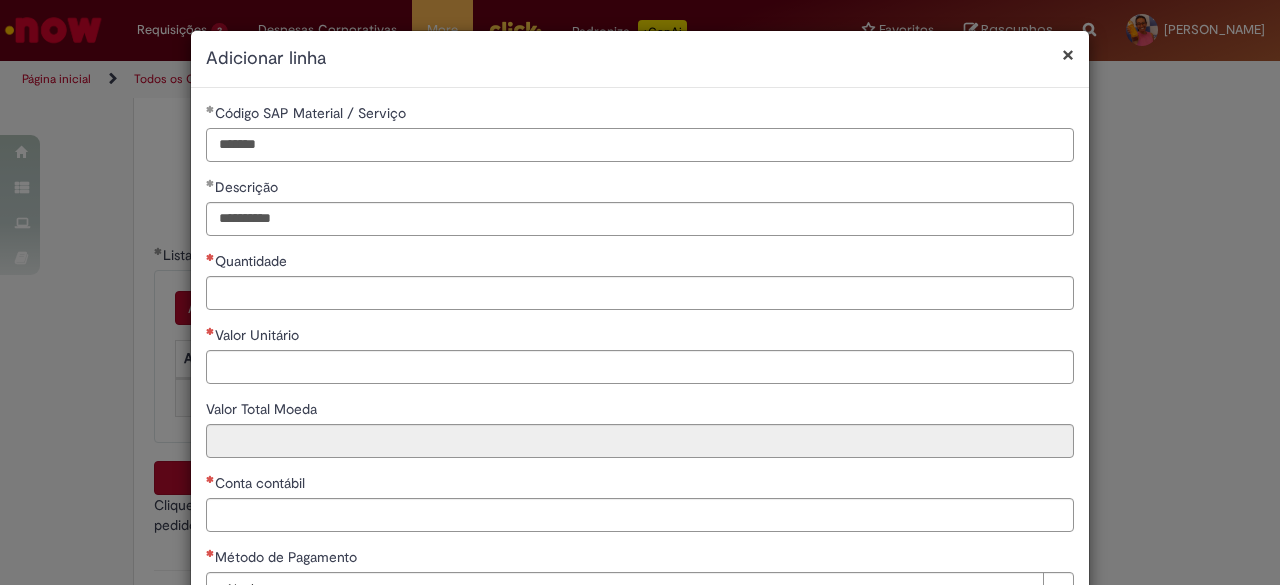 type on "*******" 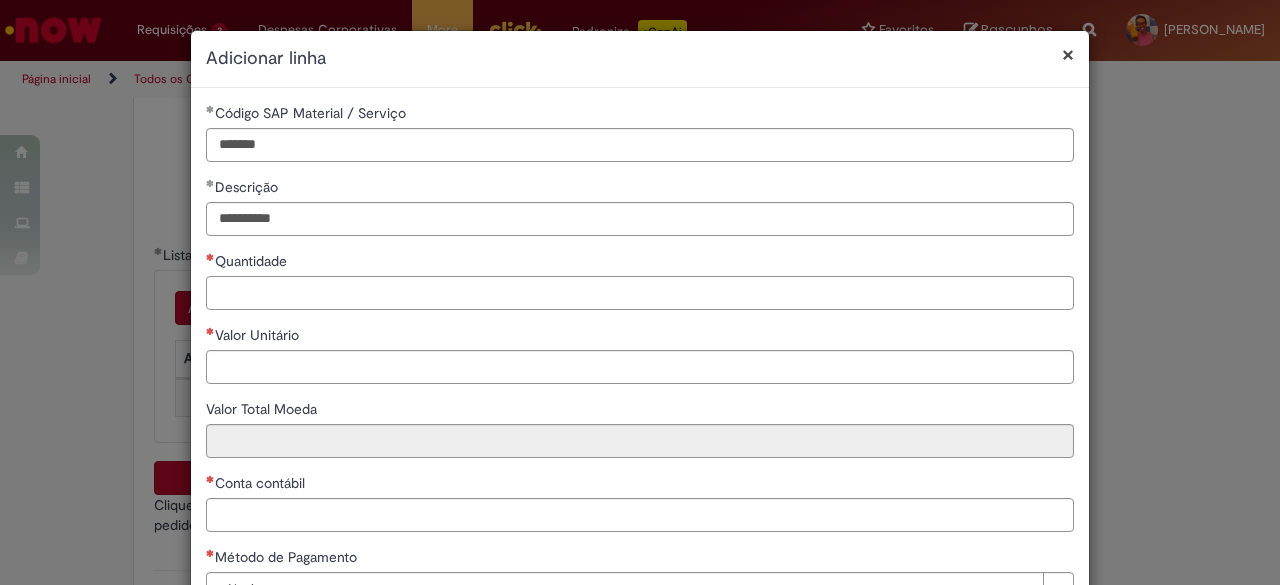 click on "Quantidade" at bounding box center (640, 293) 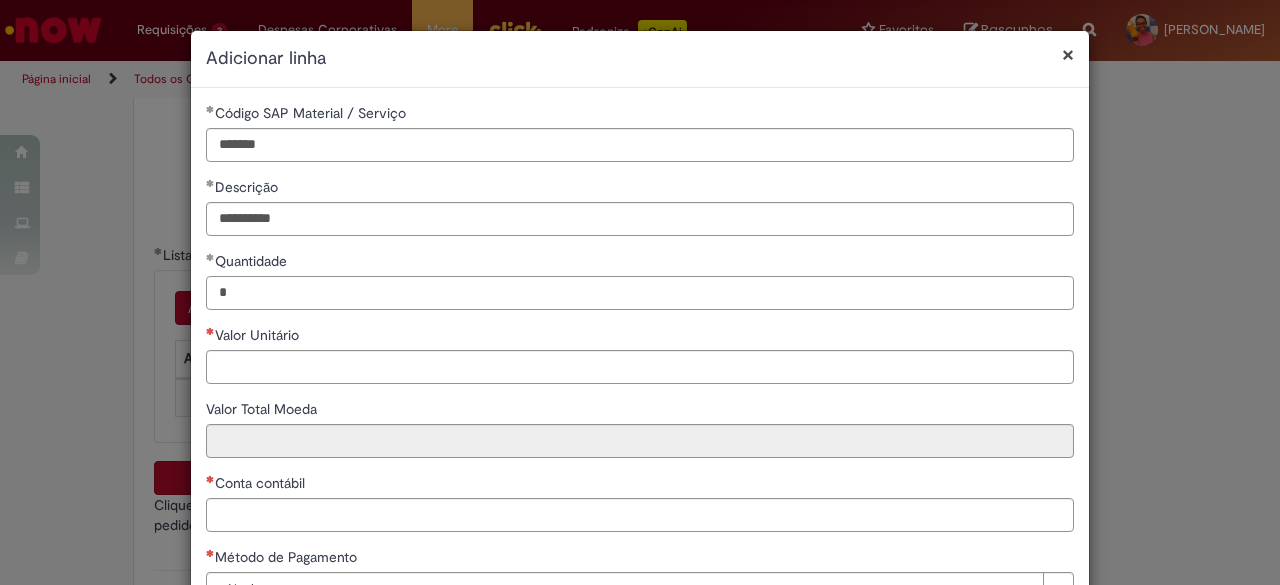 type on "*" 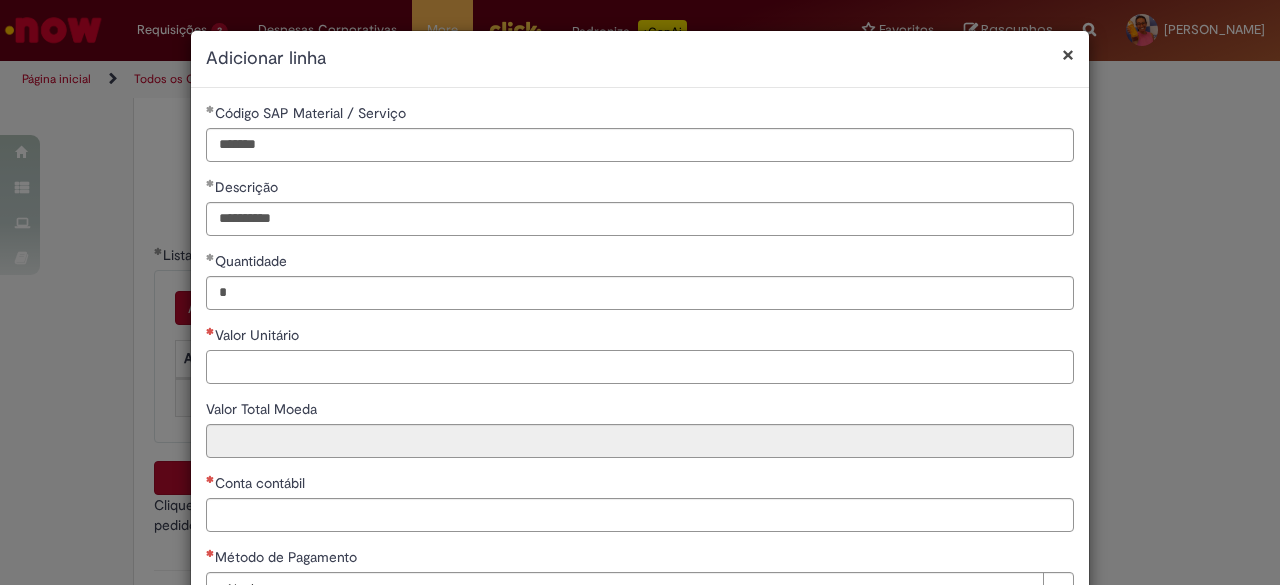 click on "Valor Unitário" at bounding box center (640, 367) 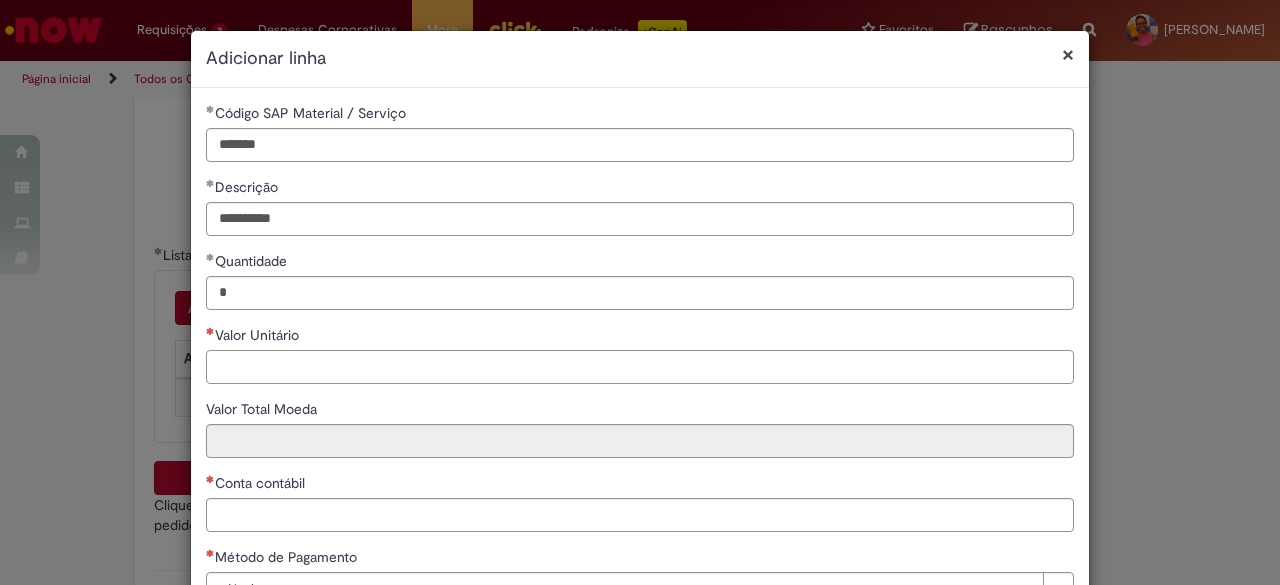 click on "Valor Unitário" at bounding box center [640, 367] 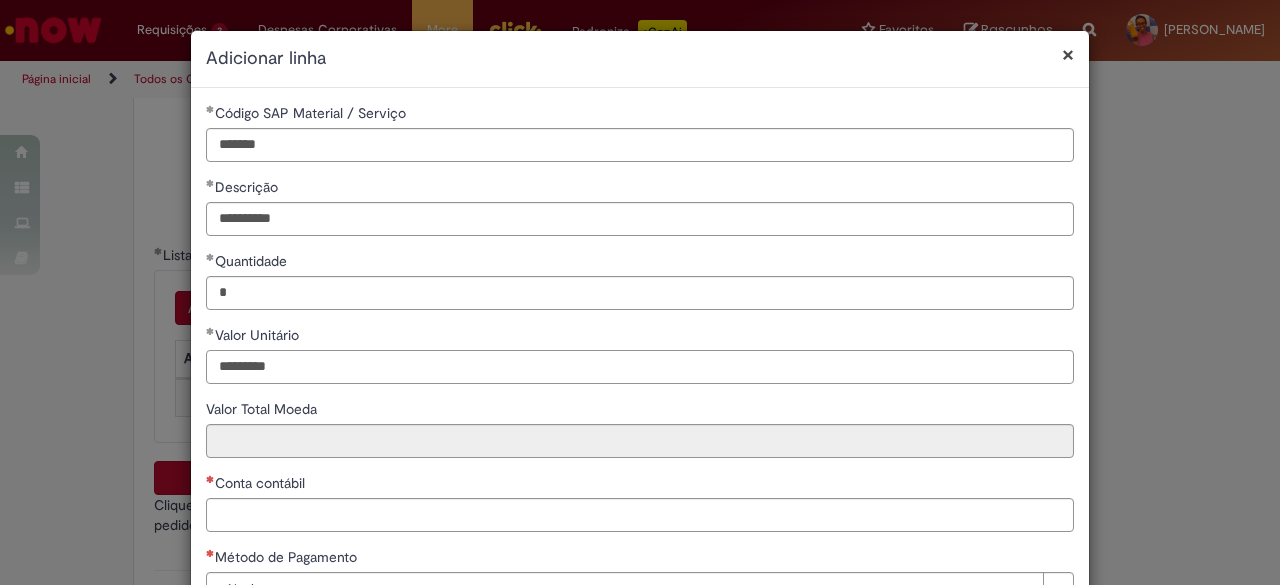 type on "********" 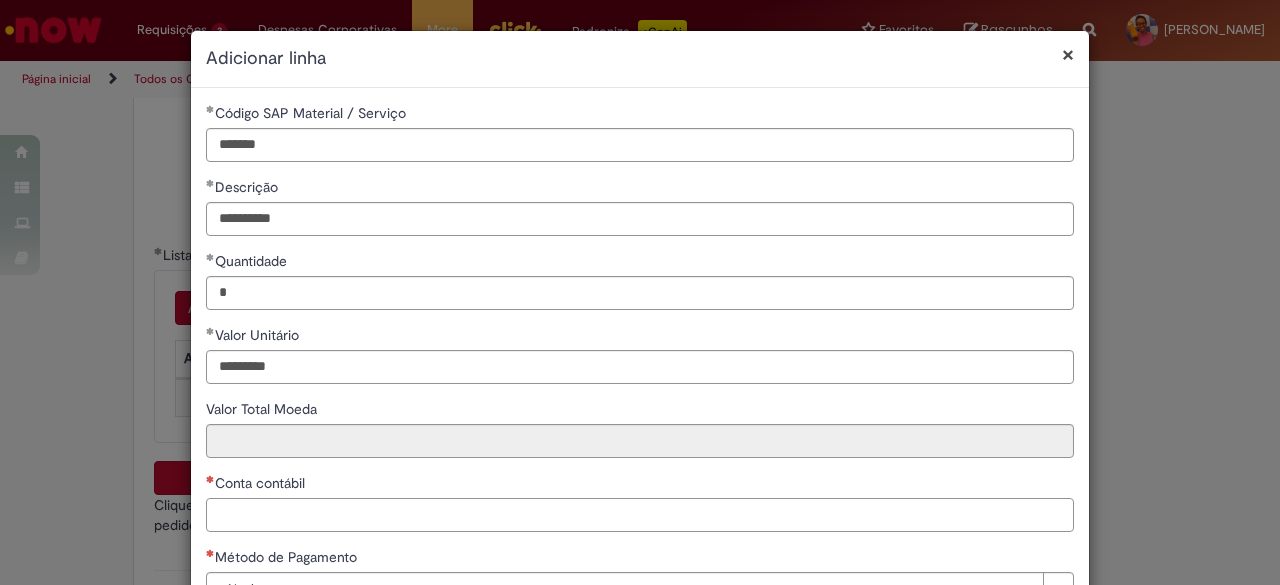 click on "Conta contábil" at bounding box center (640, 502) 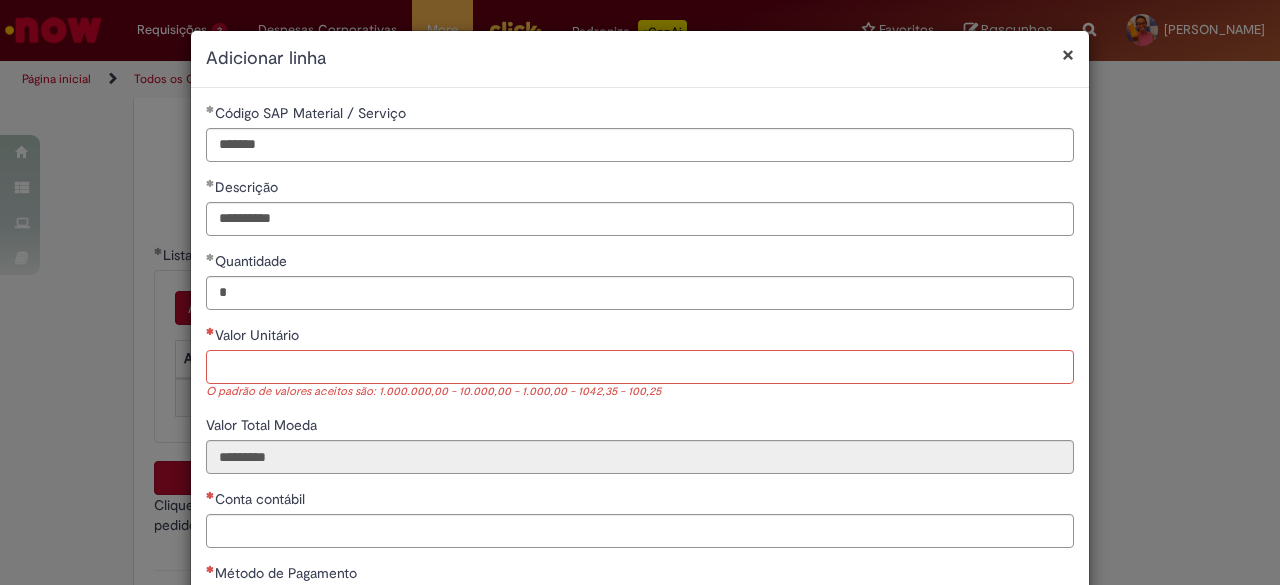click on "Valor Unitário" at bounding box center [640, 367] 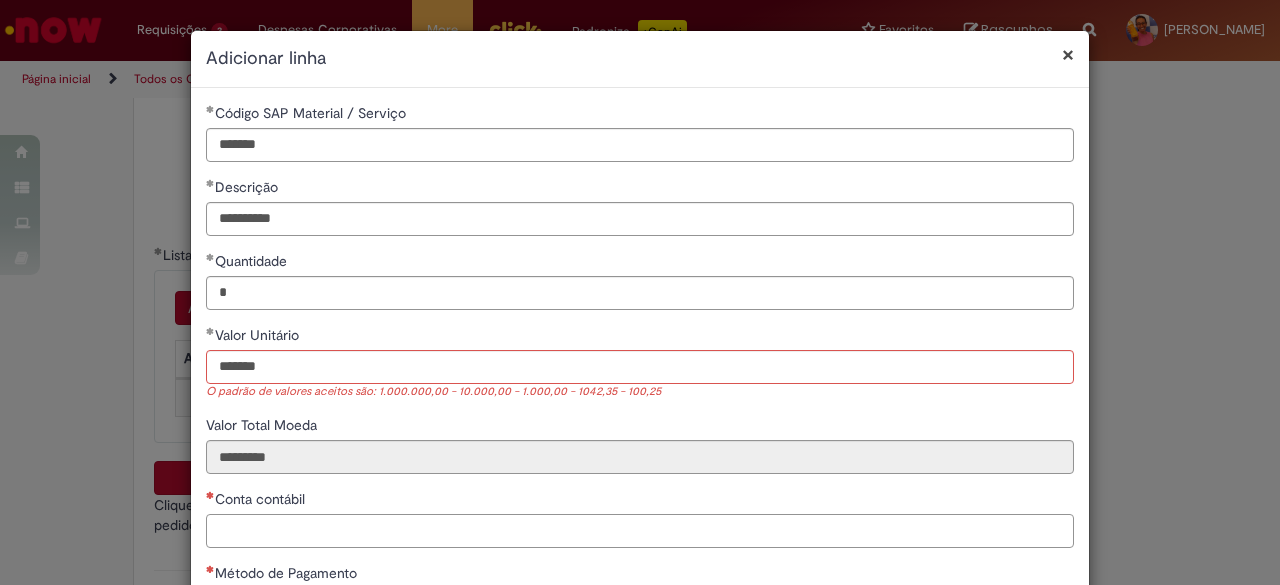 click on "Conta contábil" at bounding box center [640, 531] 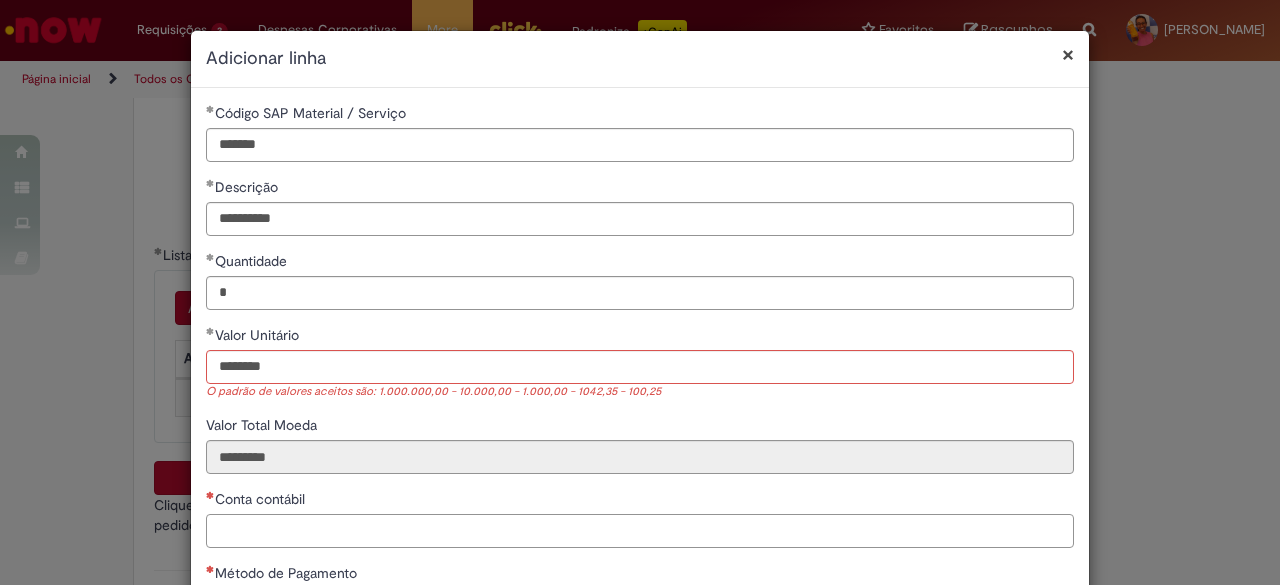type on "********" 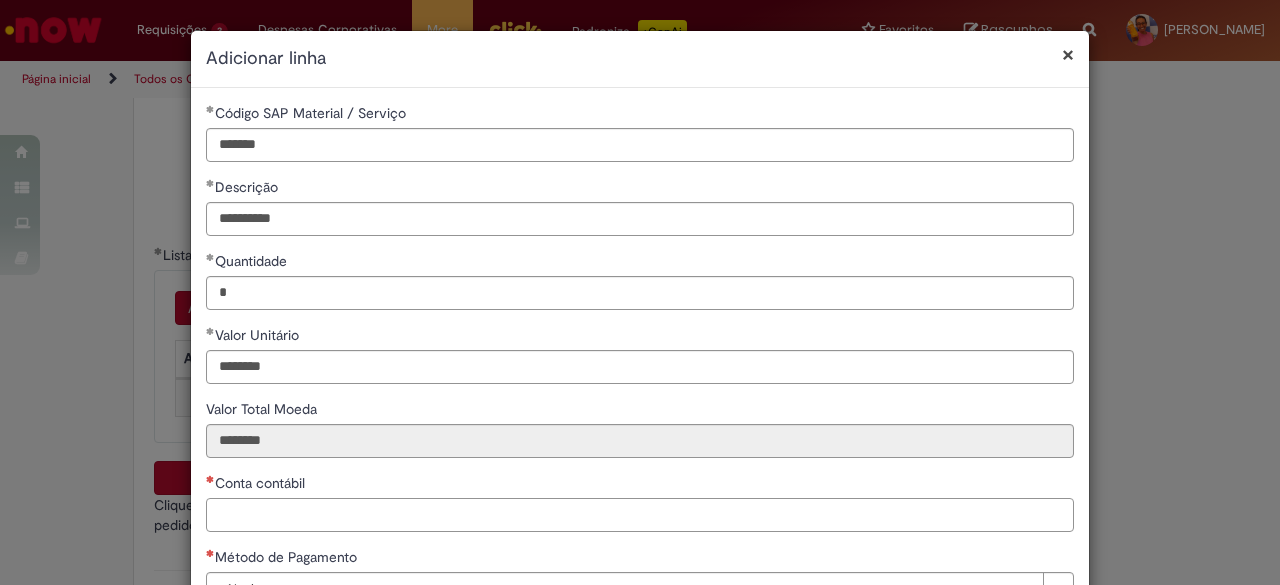 click on "Conta contábil" at bounding box center (640, 515) 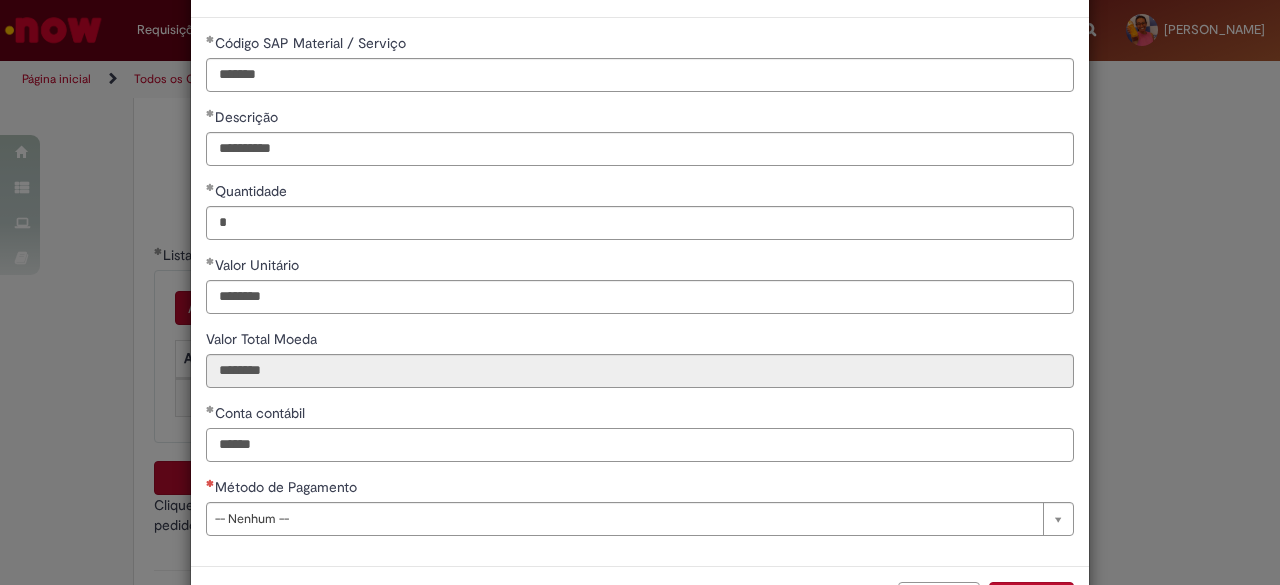 scroll, scrollTop: 100, scrollLeft: 0, axis: vertical 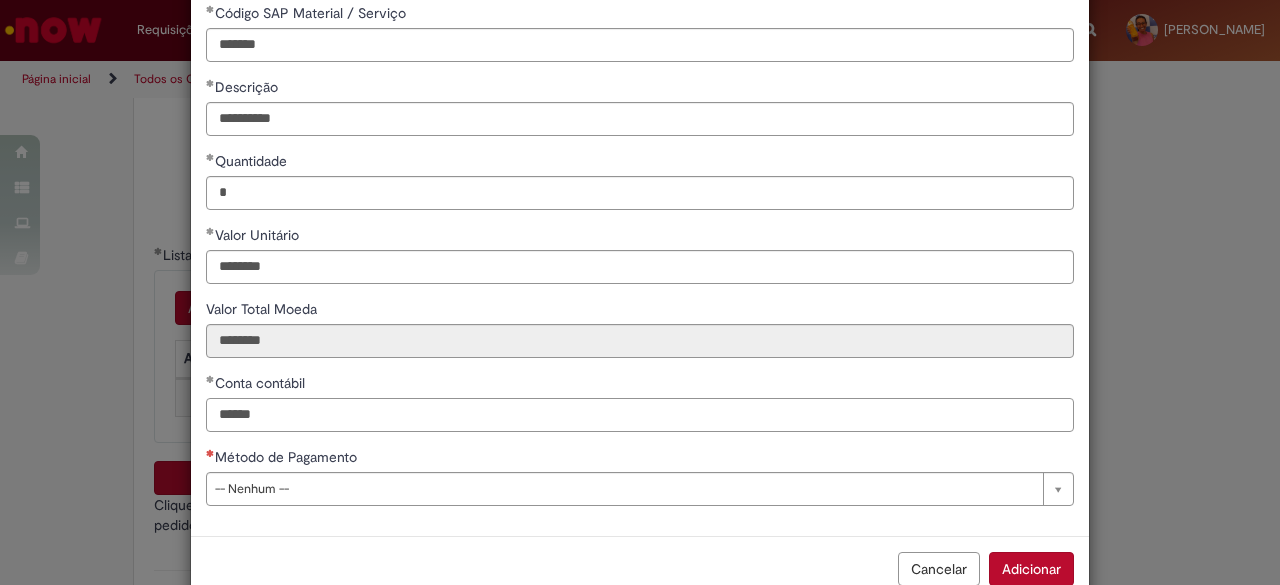 type on "******" 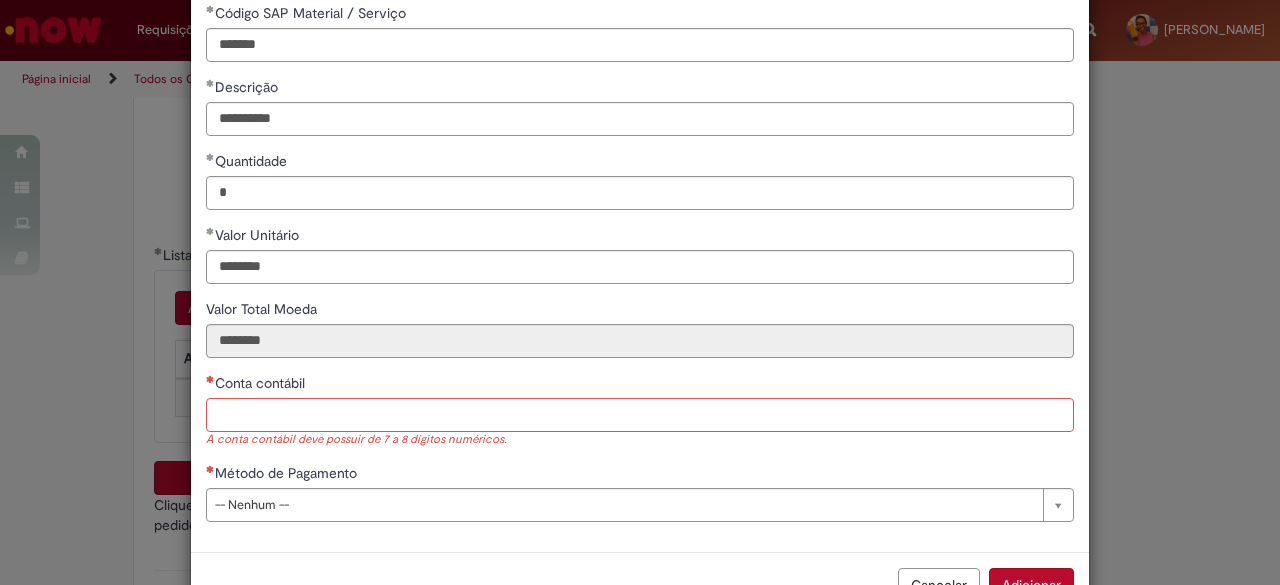 click on "Conta contábil" at bounding box center [640, 415] 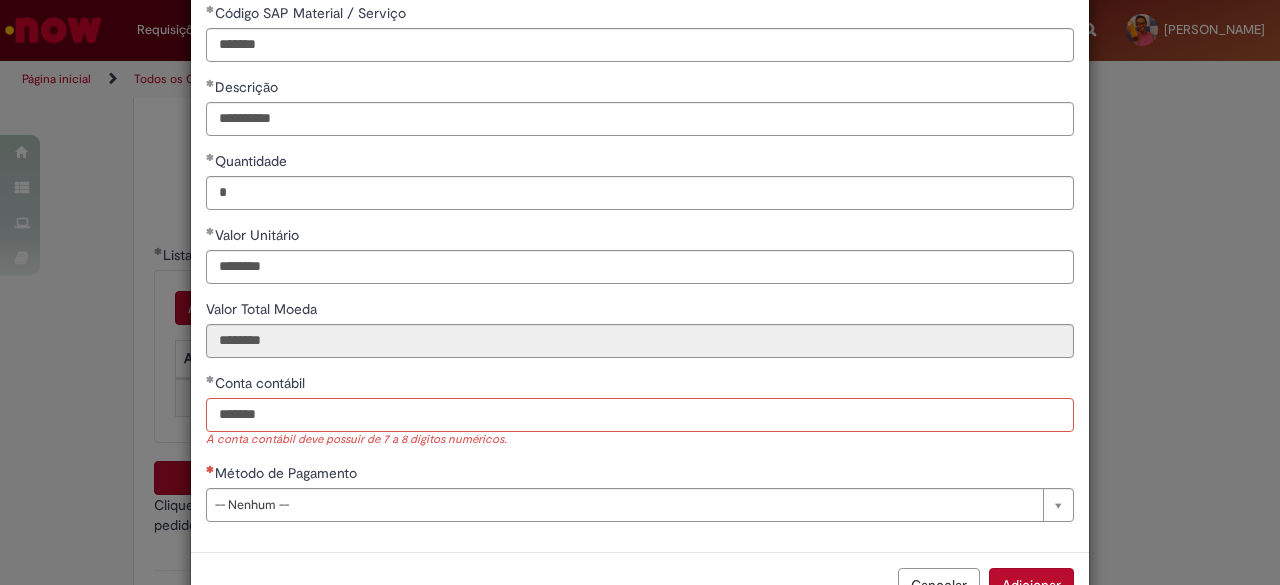 type on "*******" 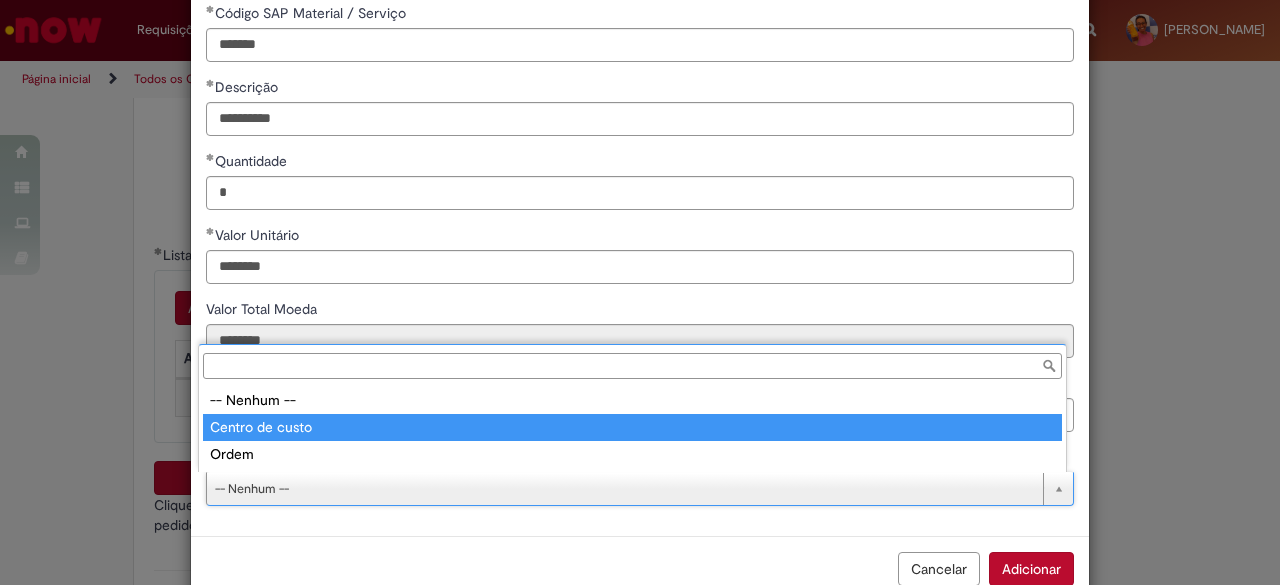 type on "**********" 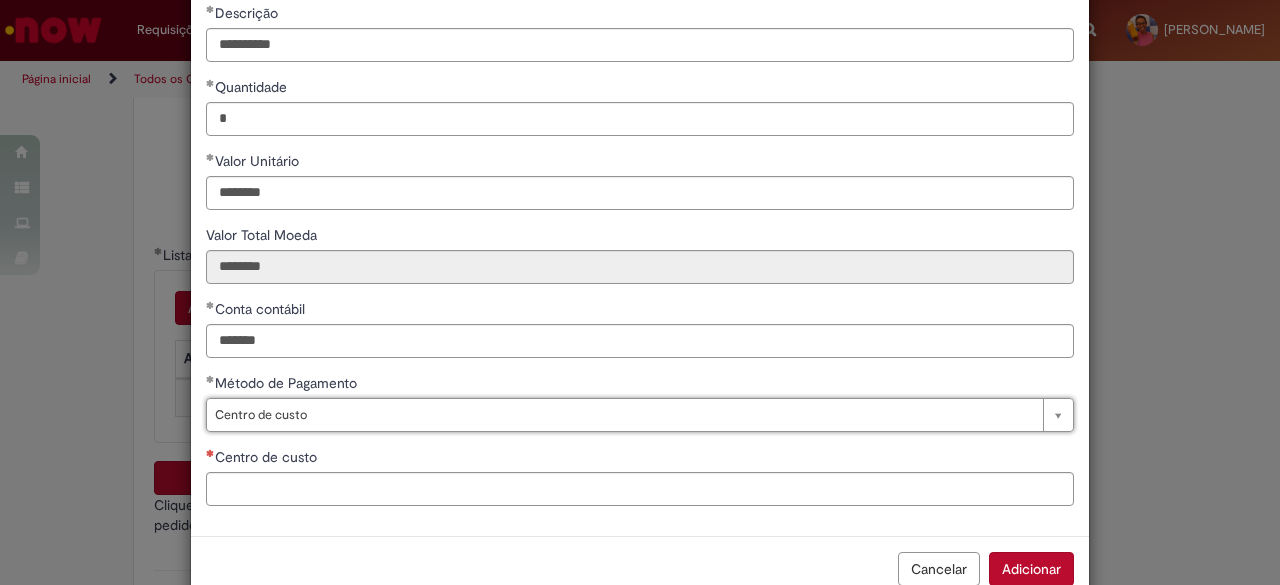 scroll, scrollTop: 218, scrollLeft: 0, axis: vertical 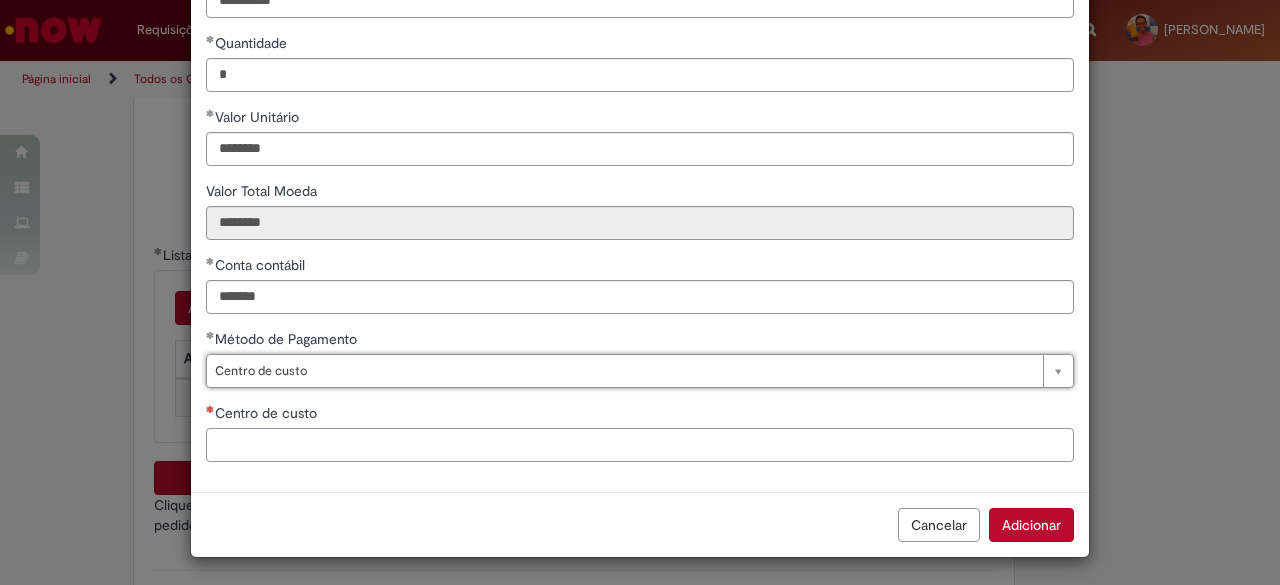 click on "Centro de custo" at bounding box center [640, 445] 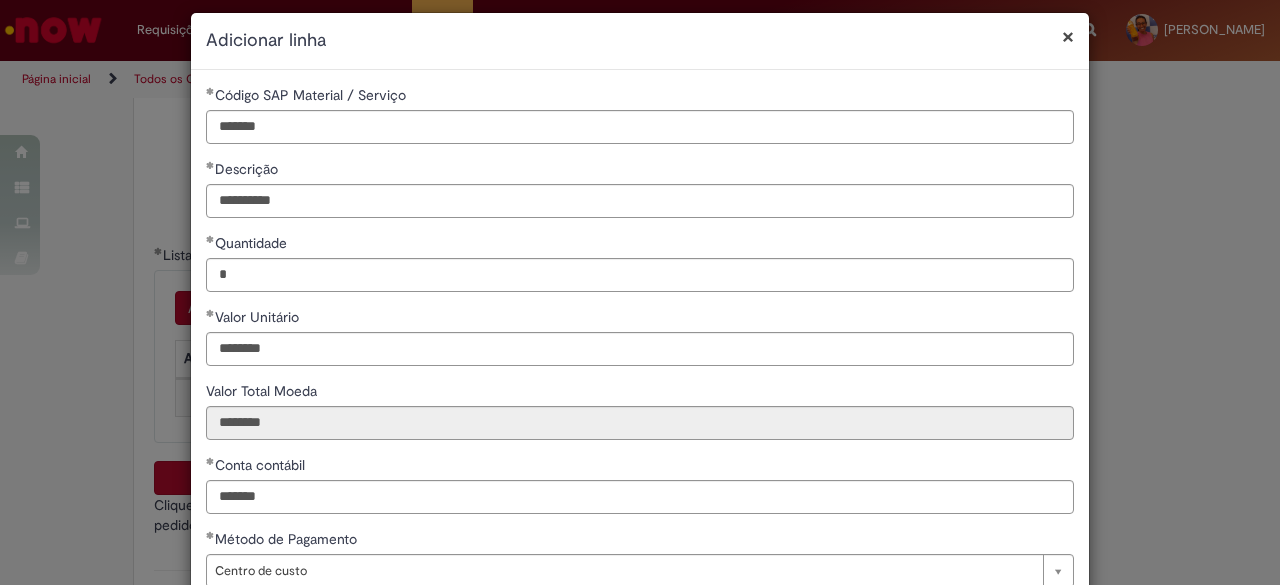 scroll, scrollTop: 218, scrollLeft: 0, axis: vertical 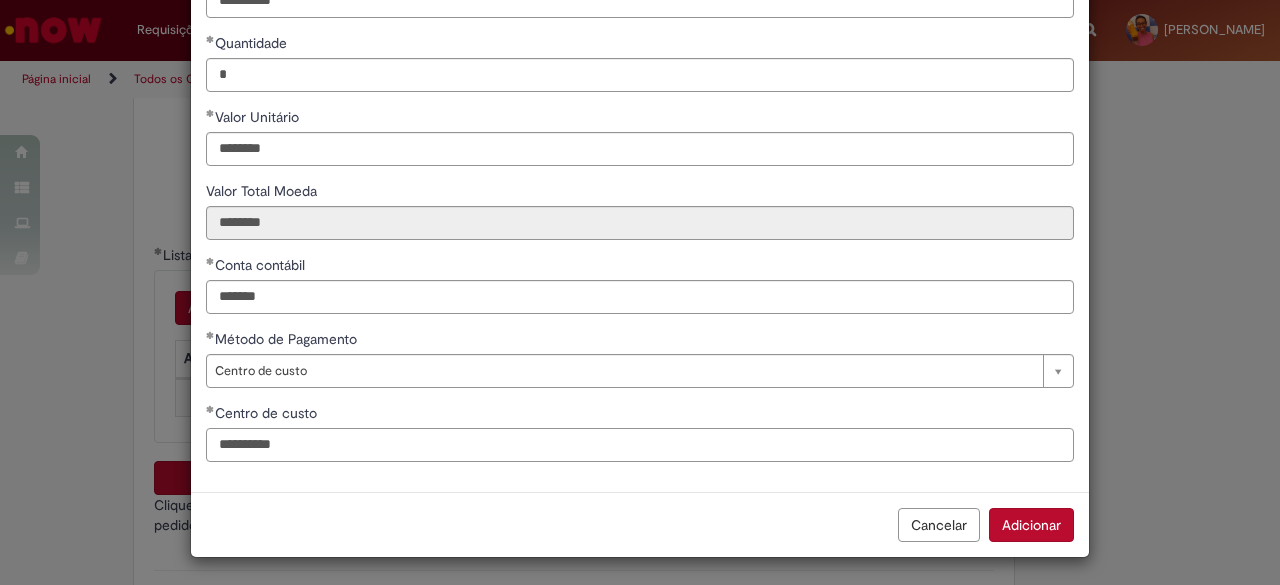 type on "**********" 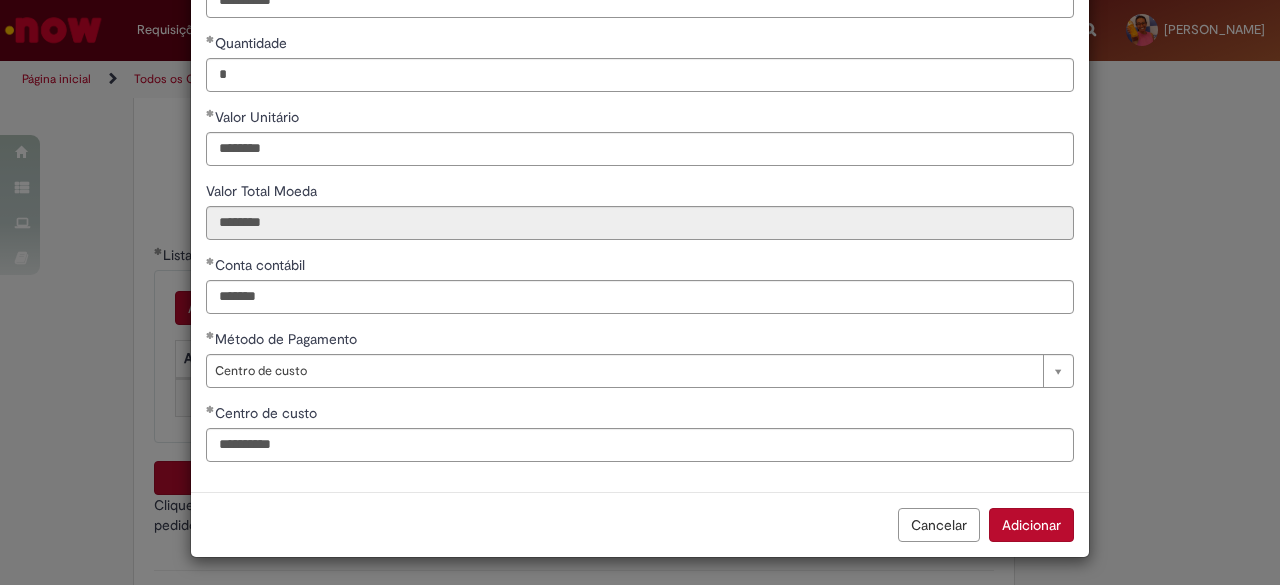 click on "Cancelar   Adicionar" at bounding box center [640, 524] 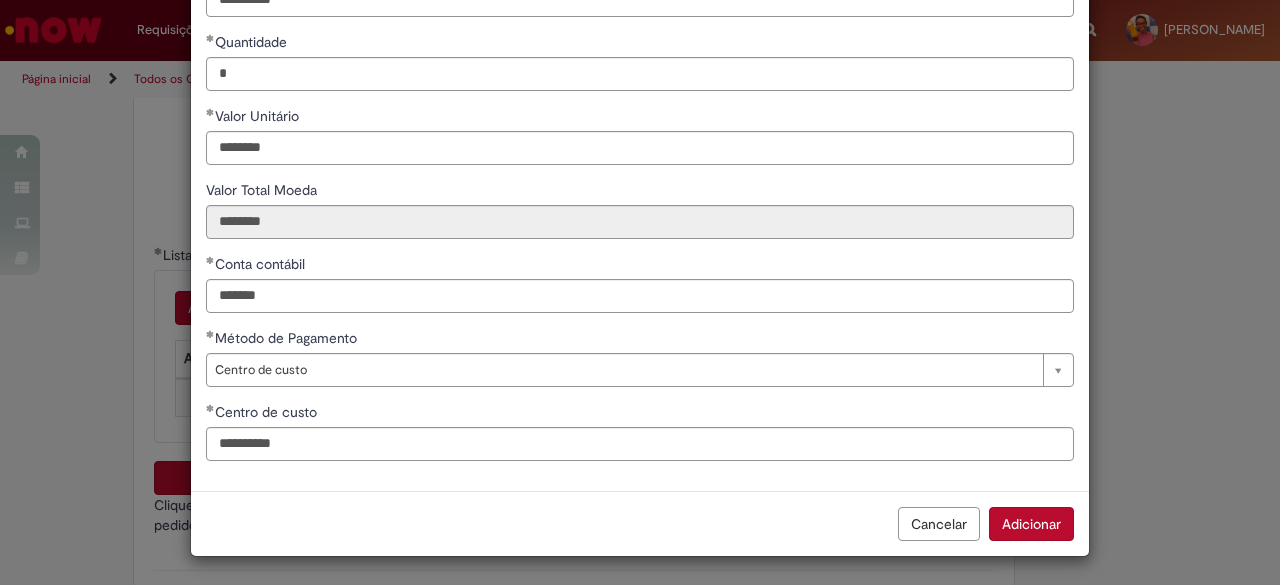 click on "Adicionar" at bounding box center [1031, 524] 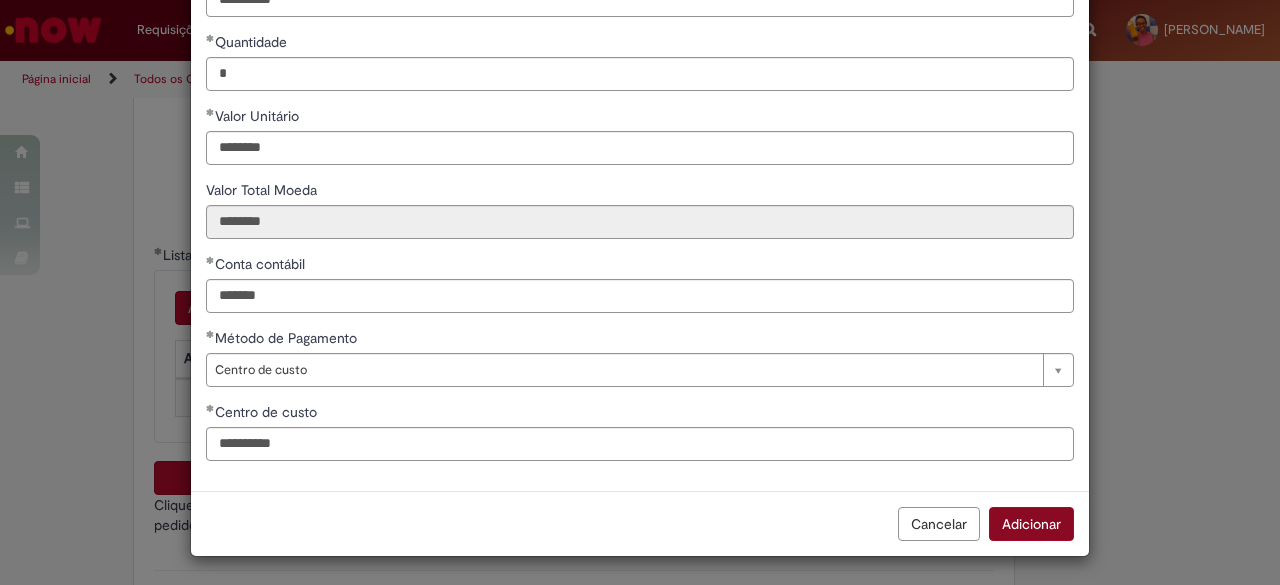 scroll, scrollTop: 218, scrollLeft: 0, axis: vertical 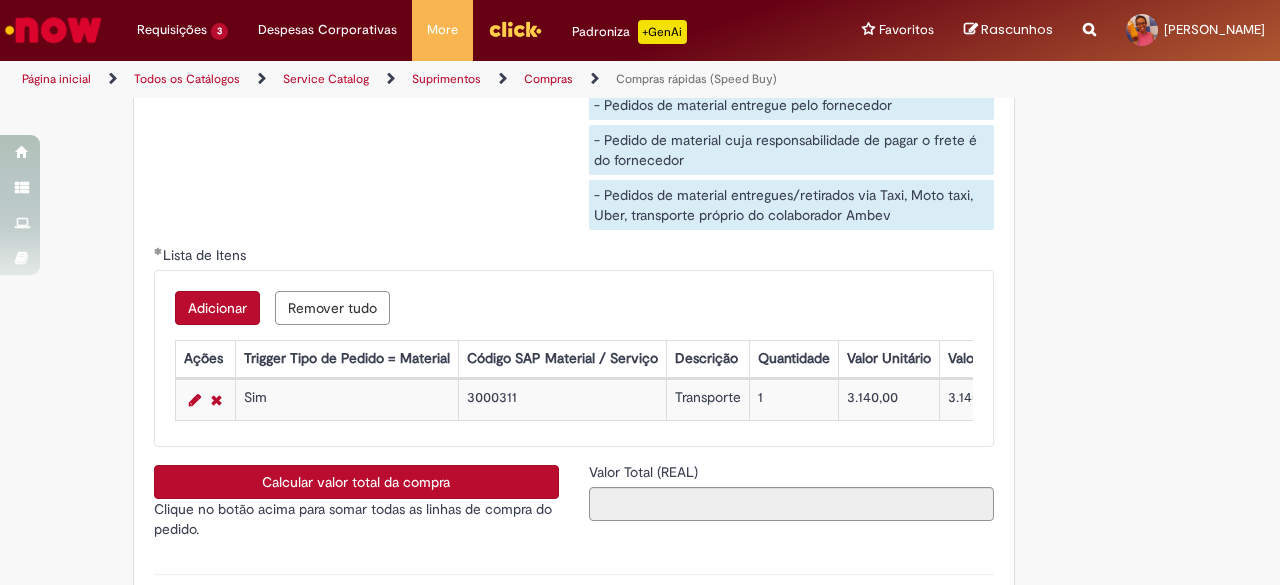 click on "Calcular valor total da compra" at bounding box center [356, 482] 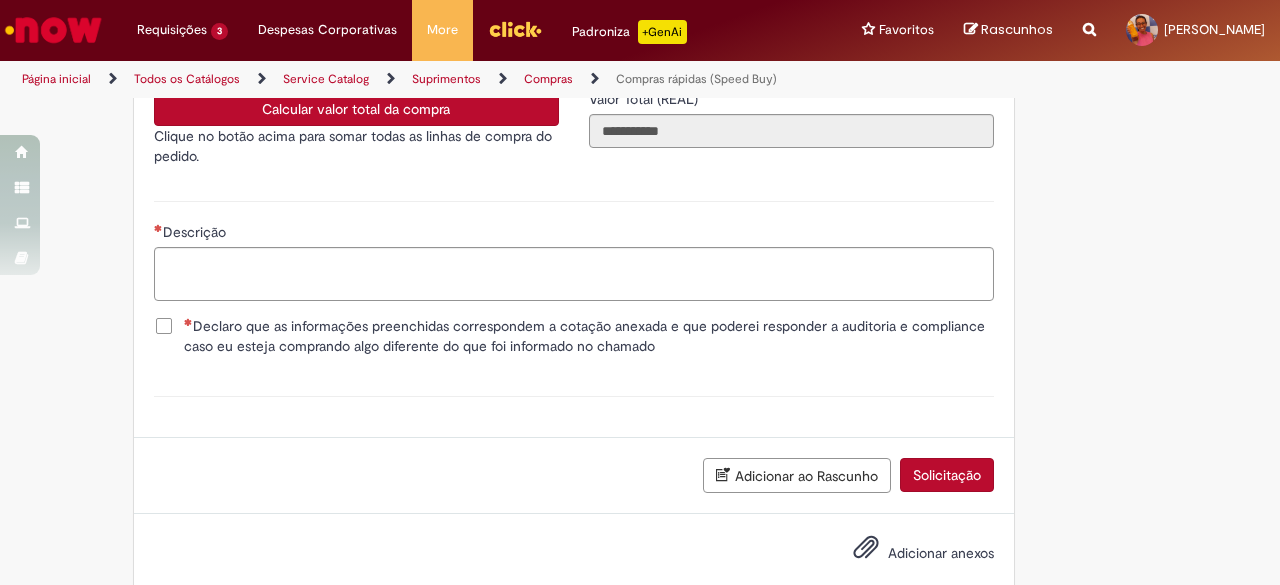 scroll, scrollTop: 3600, scrollLeft: 0, axis: vertical 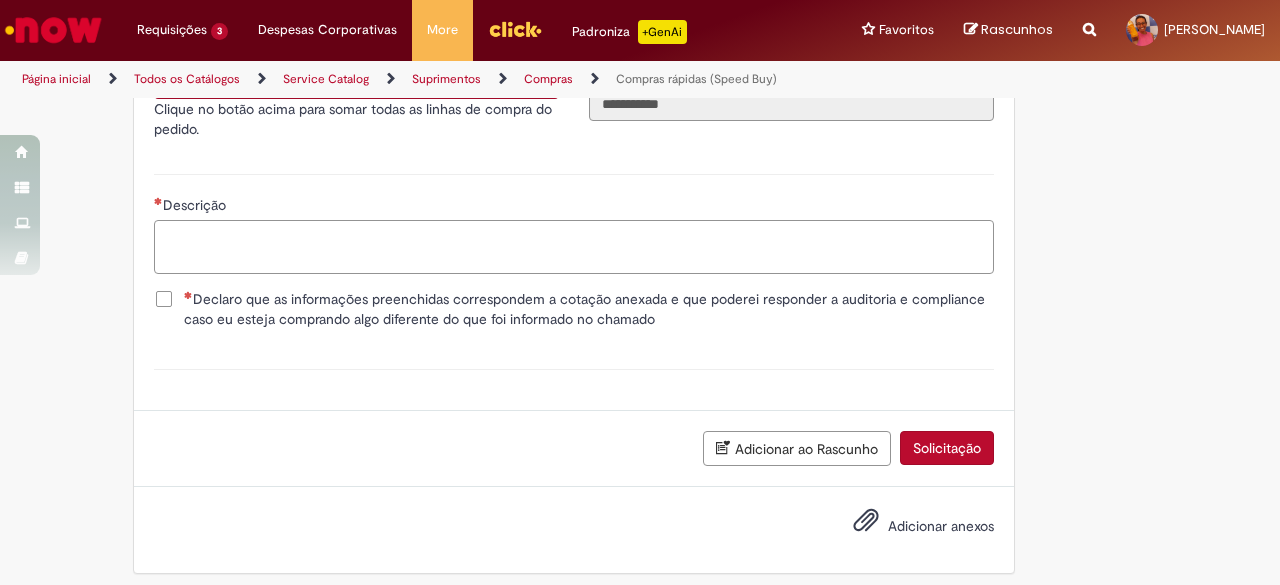 click on "Descrição" at bounding box center [574, 246] 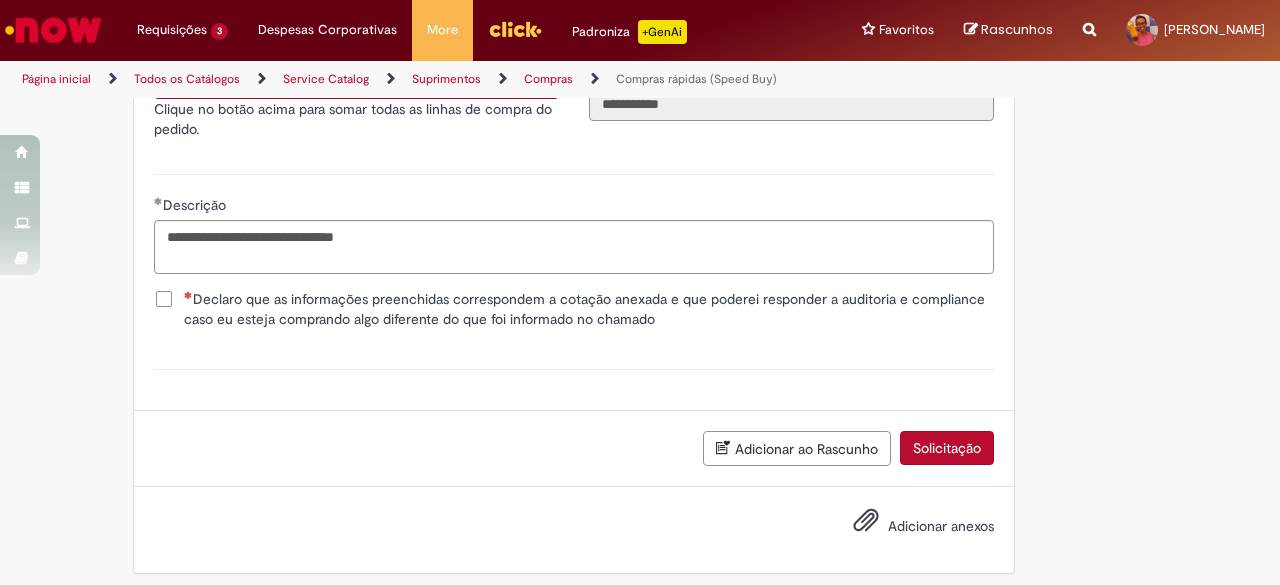 click on "Declaro que as informações preenchidas correspondem a cotação anexada e que poderei responder a auditoria e compliance caso eu esteja comprando algo diferente do que foi informado no chamado" at bounding box center [574, 309] 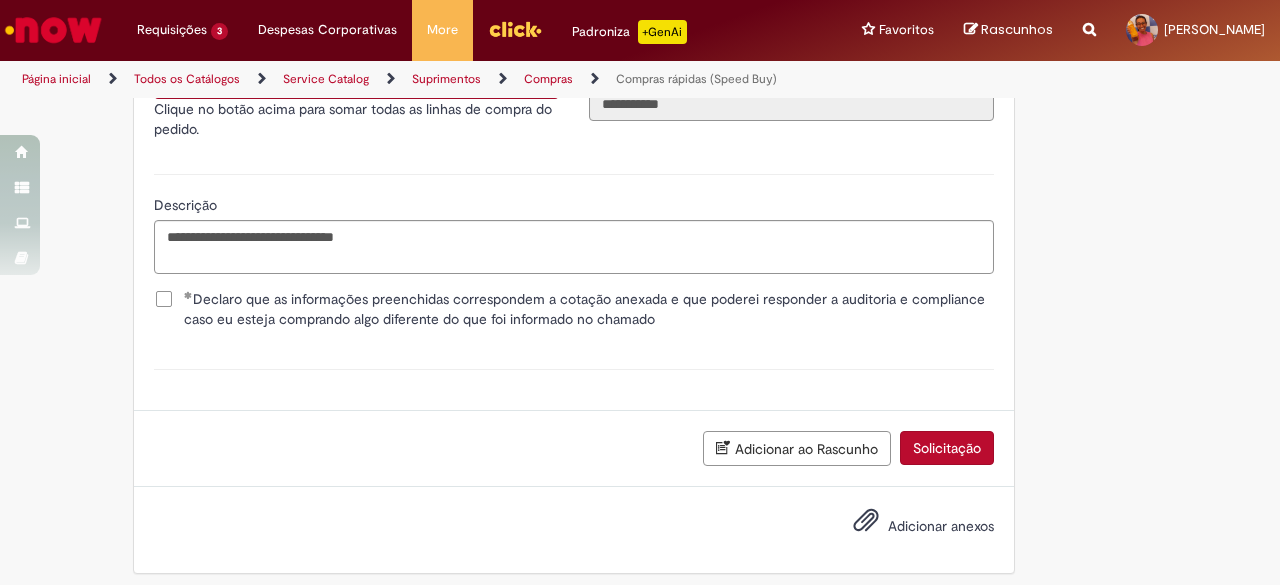 click on "Declaro que as informações preenchidas correspondem a cotação anexada e que poderei responder a auditoria e compliance caso eu esteja comprando algo diferente do que foi informado no chamado" at bounding box center [589, 309] 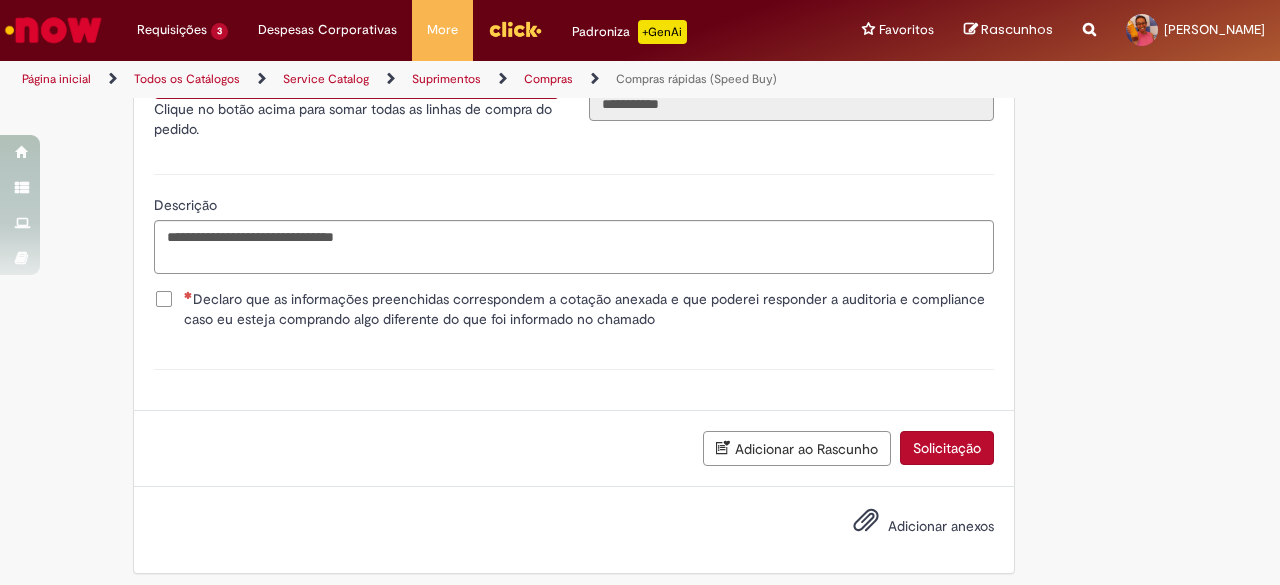 click on "Declaro que as informações preenchidas correspondem a cotação anexada e que poderei responder a auditoria e compliance caso eu esteja comprando algo diferente do que foi informado no chamado" at bounding box center [589, 309] 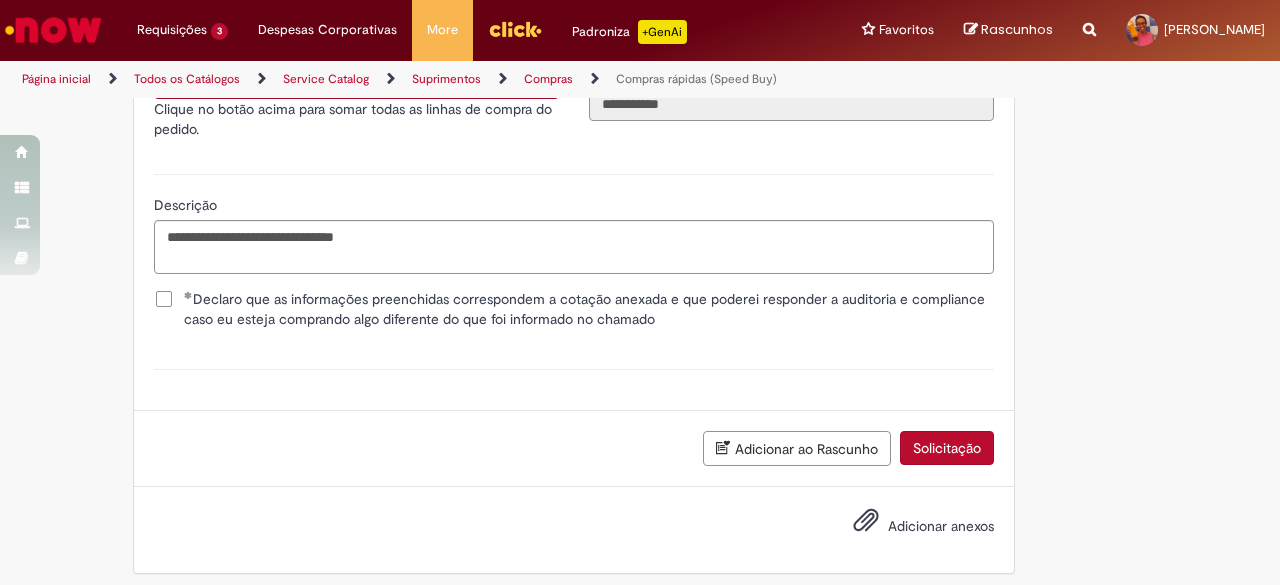 click on "Adicionar anexos" at bounding box center [574, 530] 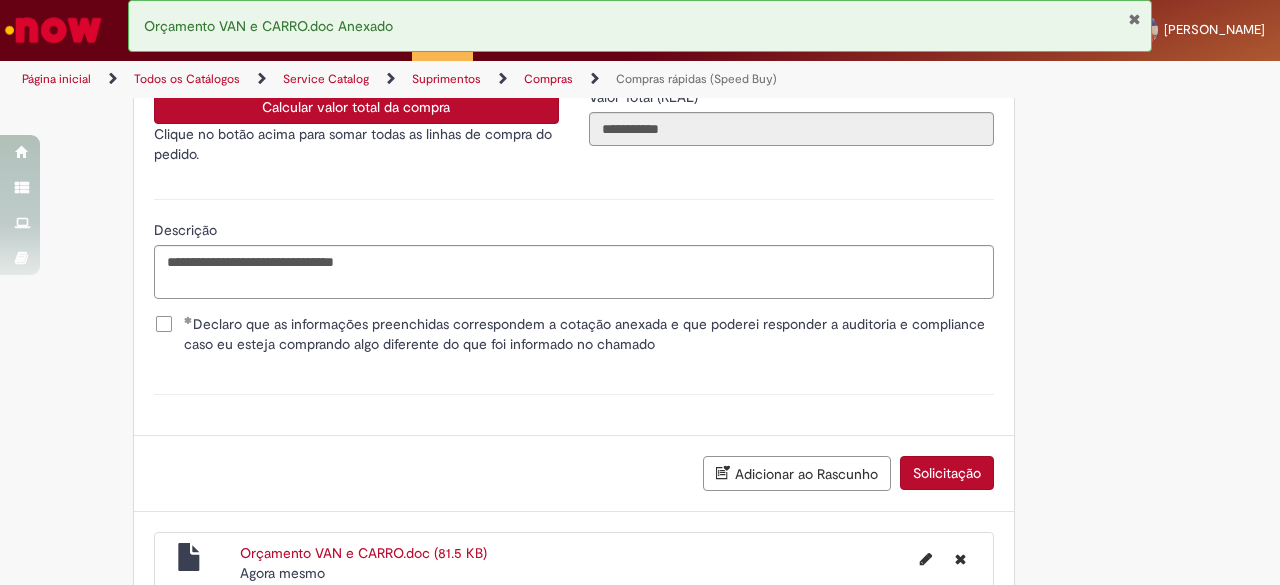 scroll, scrollTop: 3600, scrollLeft: 0, axis: vertical 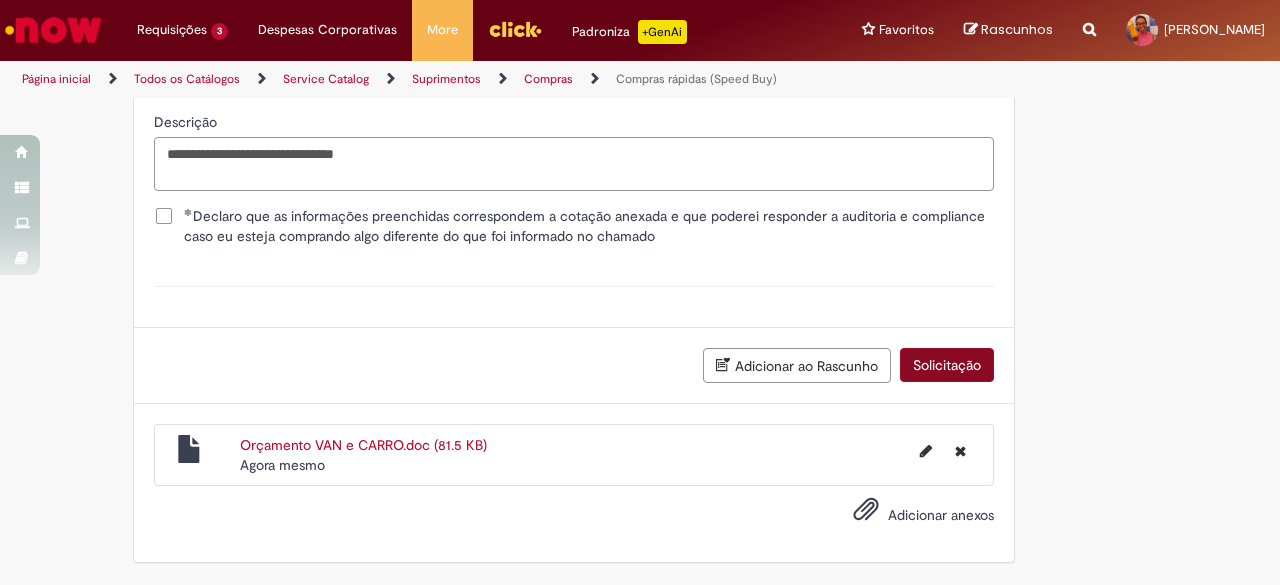 type on "**********" 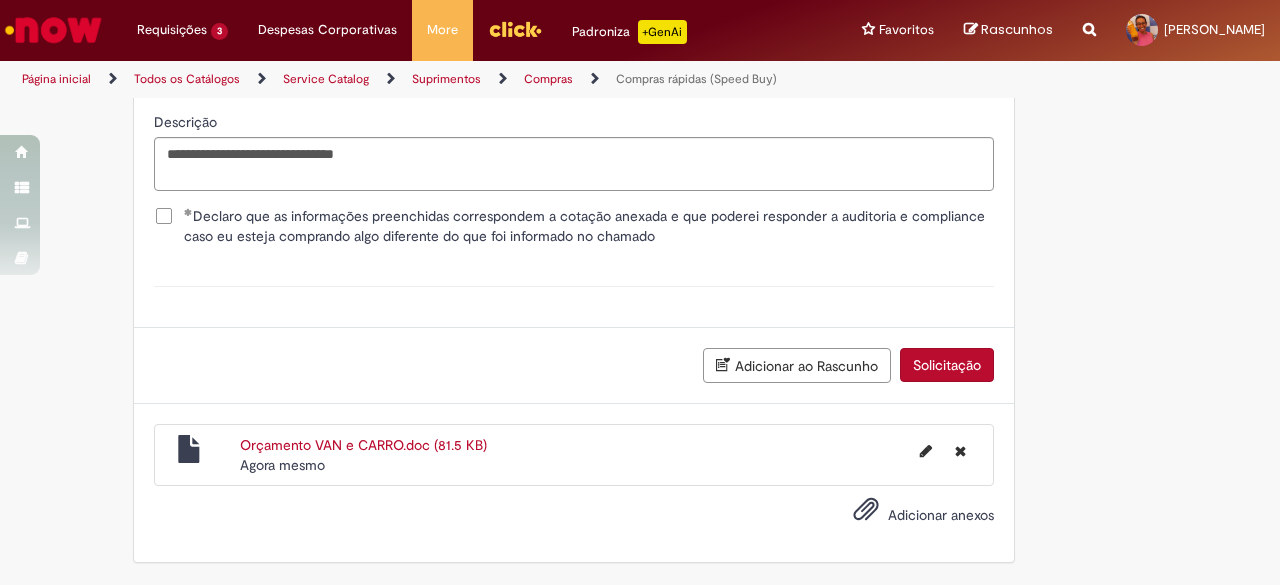 click on "Solicitação" at bounding box center [947, 365] 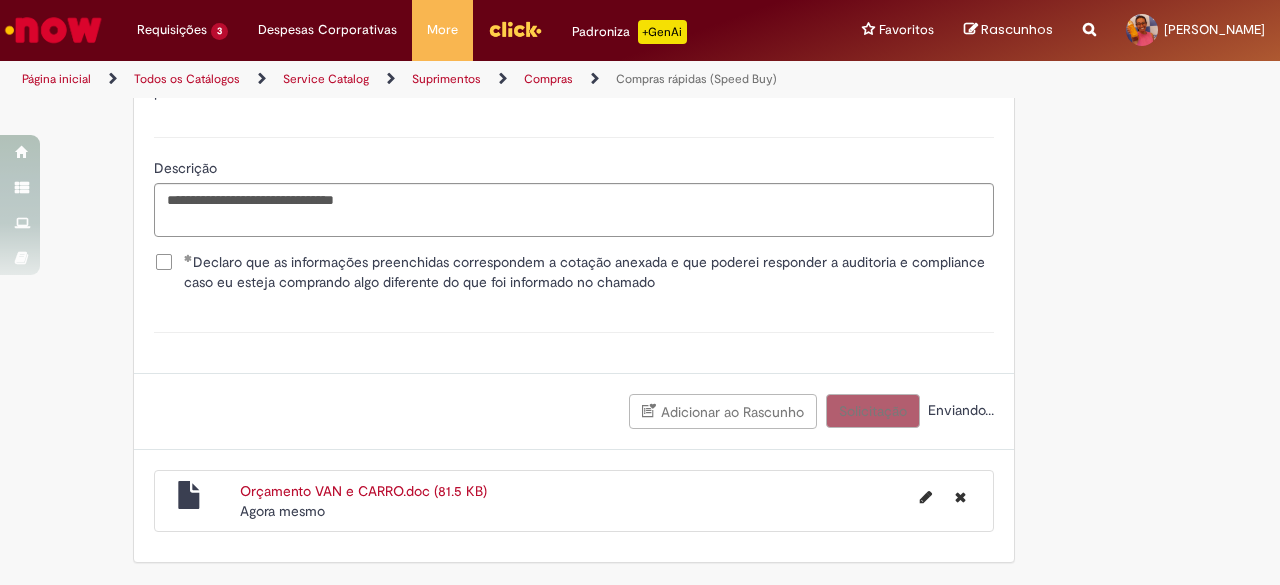 scroll, scrollTop: 3653, scrollLeft: 0, axis: vertical 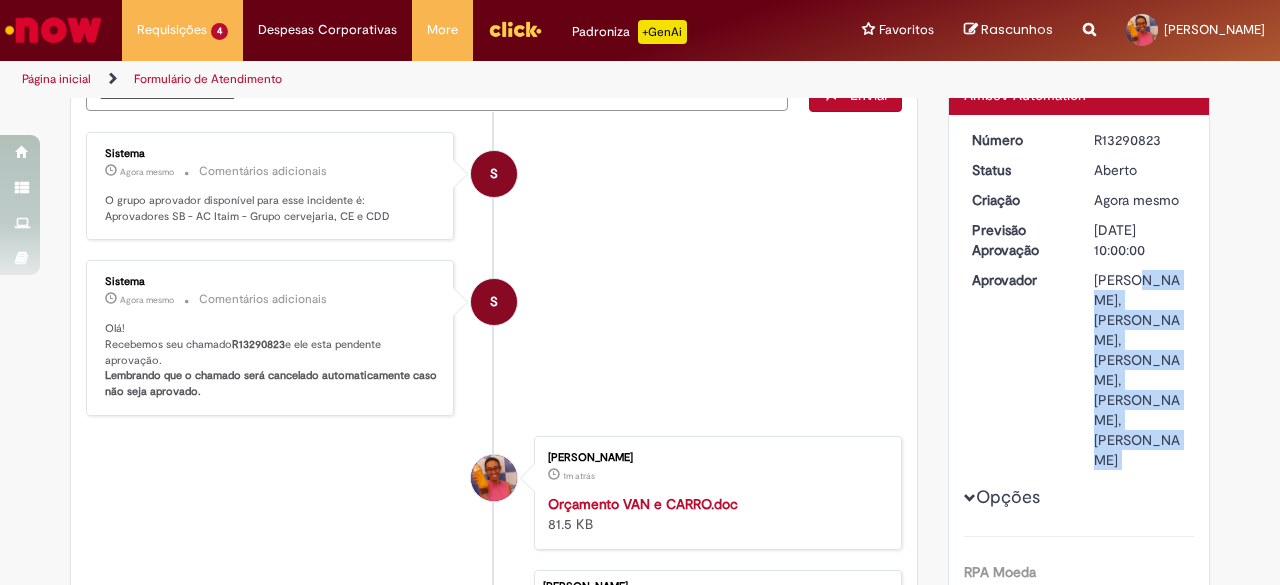 drag, startPoint x: 1084, startPoint y: 276, endPoint x: 1182, endPoint y: 537, distance: 278.79202 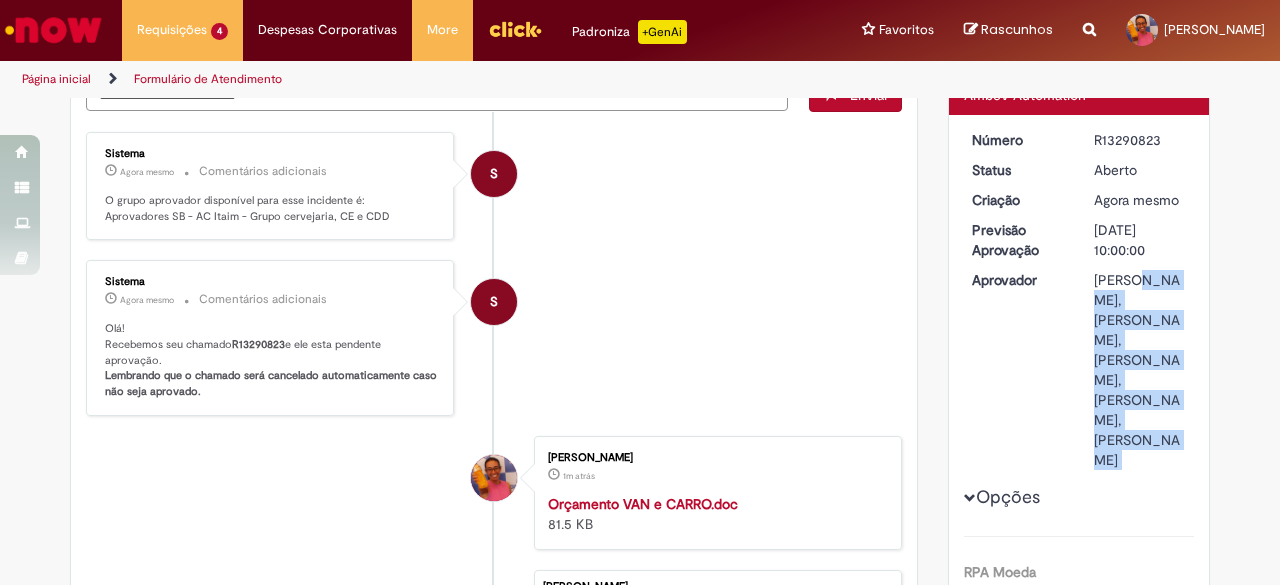 copy on "Alan Claro Gomes, Alberto Cypriano Bento, Aline Alessandra Sandy Sanchez Barbosa, Aline Blanco Esteves, Ana Luiza Cunha Cavalcante
Opções" 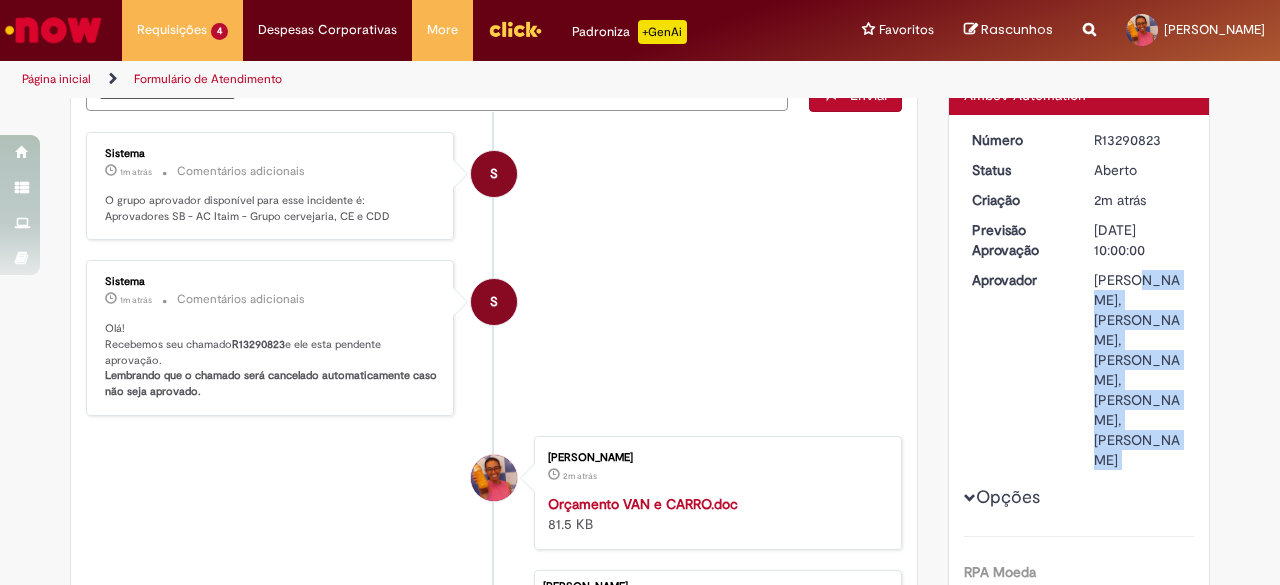 drag, startPoint x: 1088, startPoint y: 137, endPoint x: 1157, endPoint y: 133, distance: 69.115845 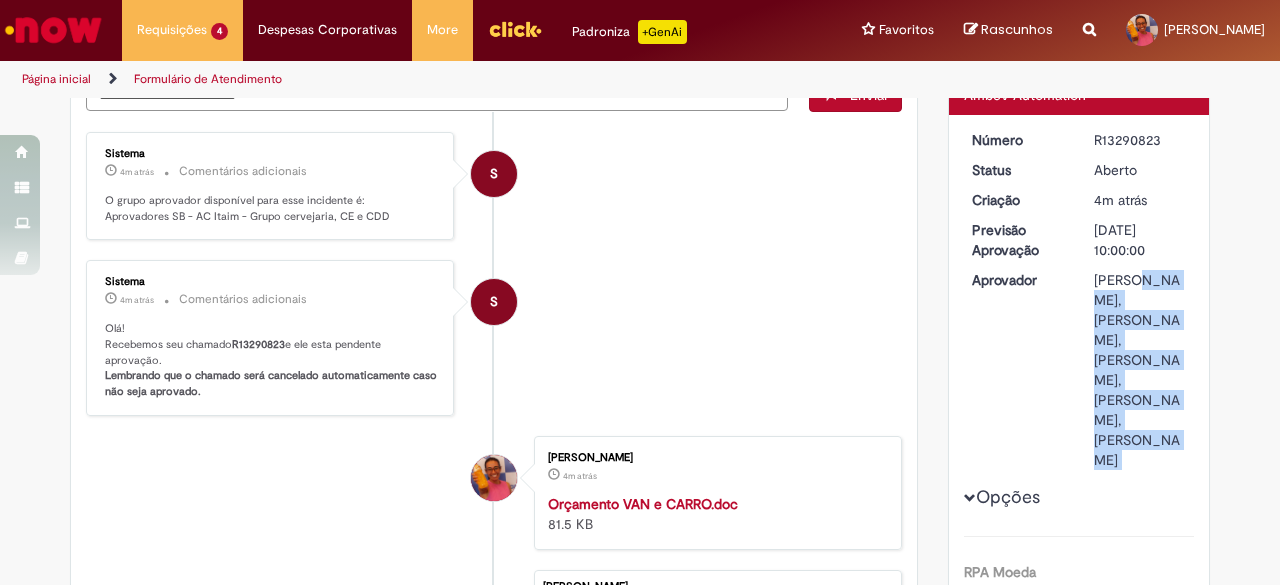 click at bounding box center [53, 30] 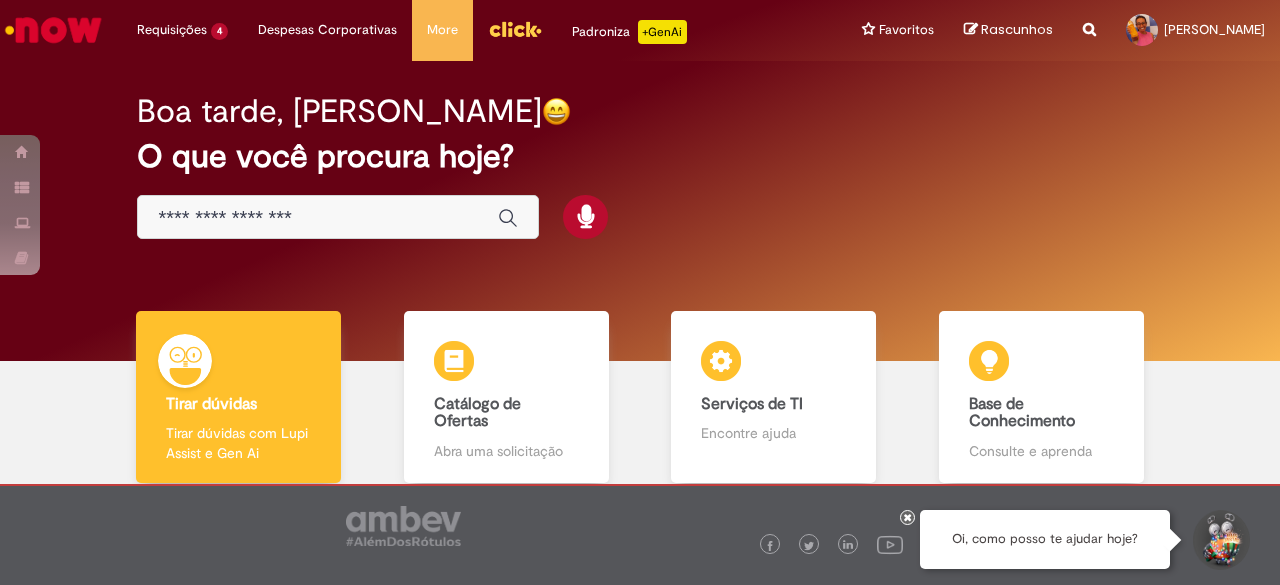 scroll, scrollTop: 0, scrollLeft: 0, axis: both 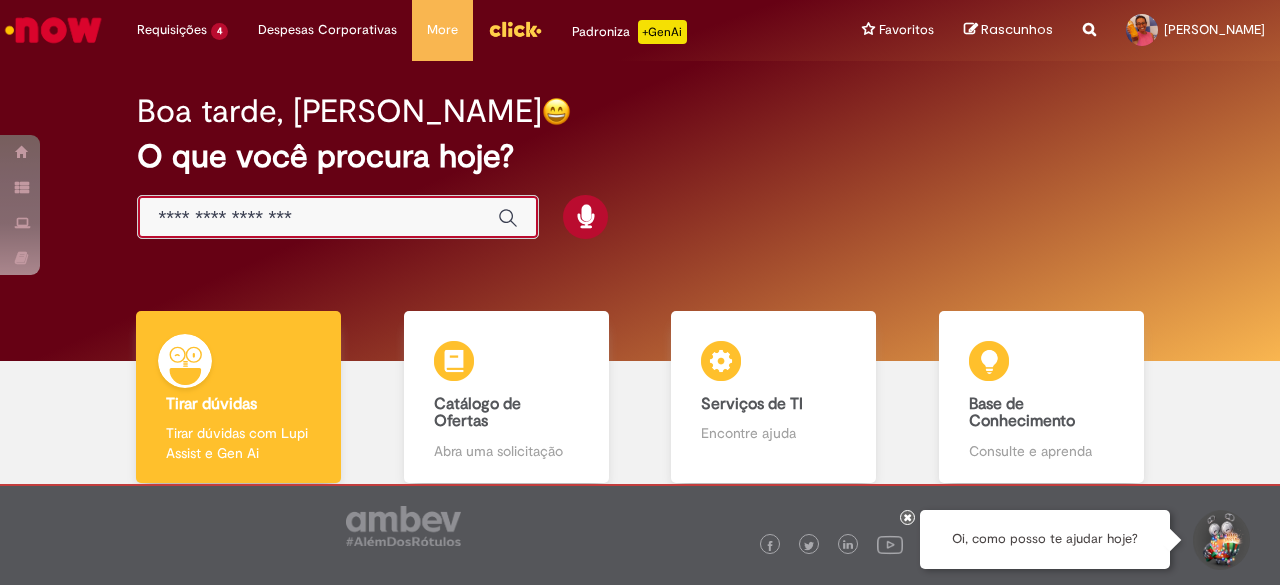 click at bounding box center [318, 218] 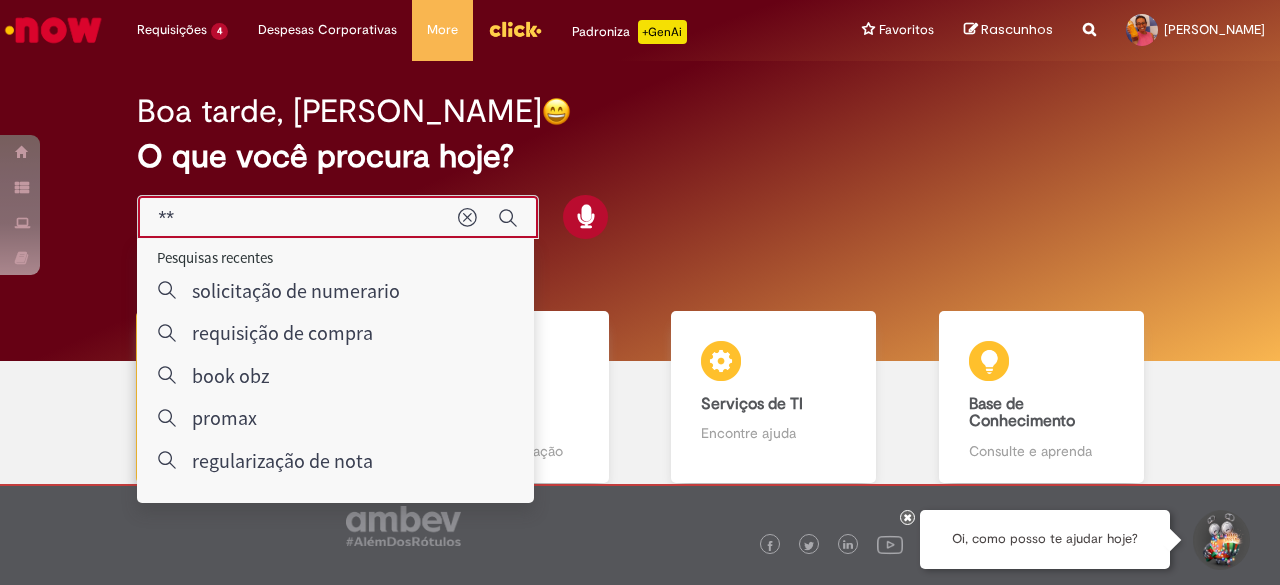 type on "***" 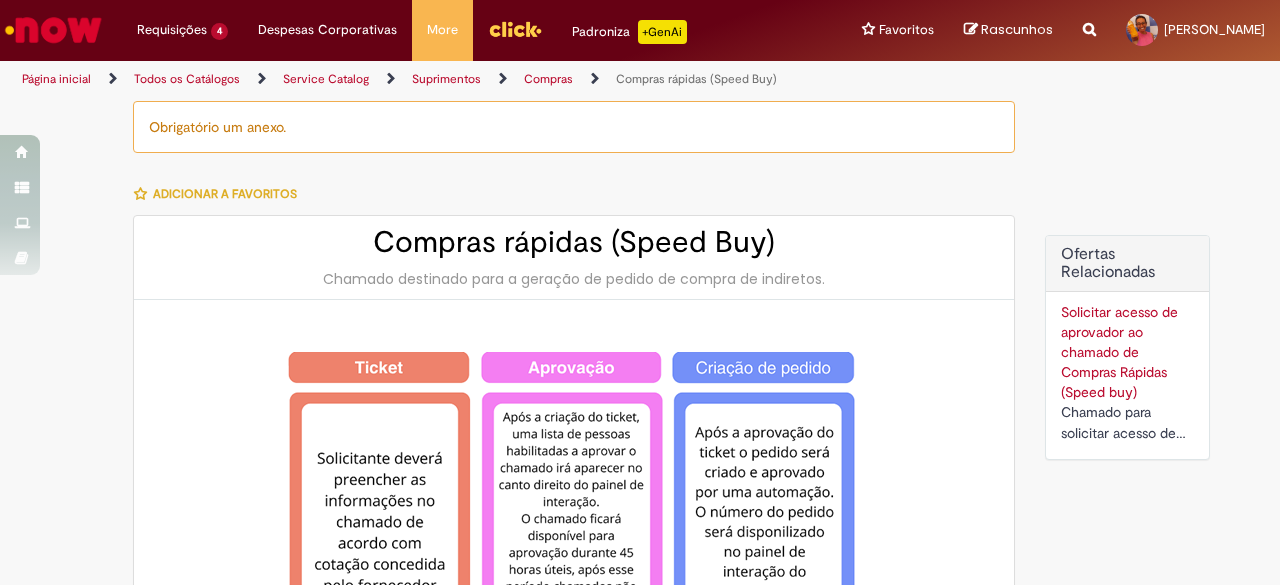 type on "********" 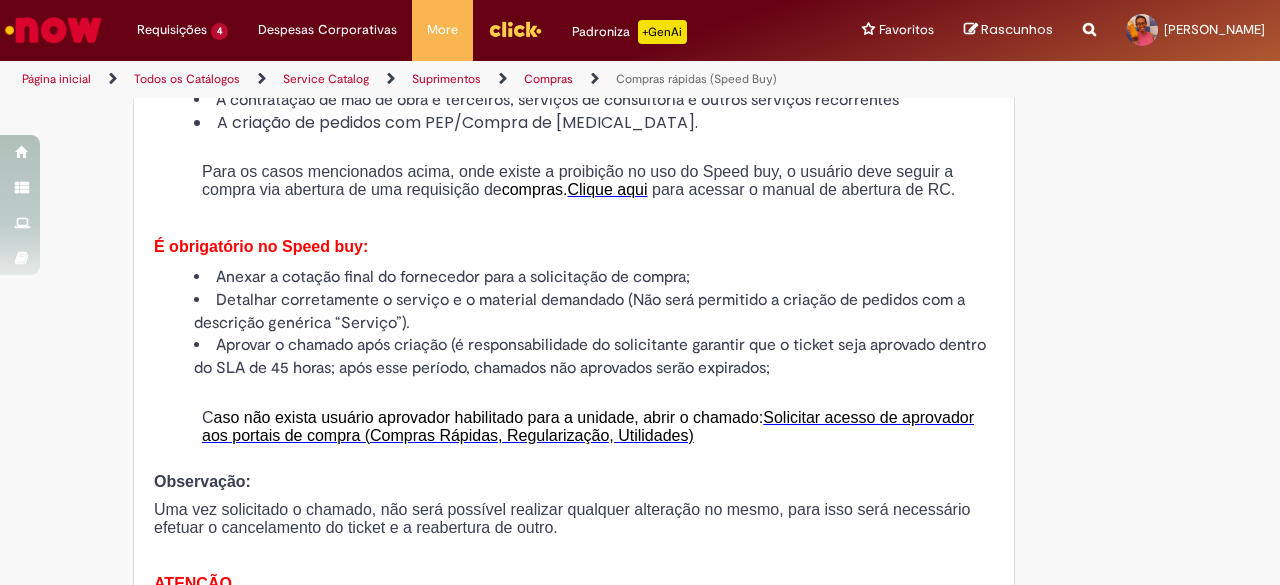 type on "**********" 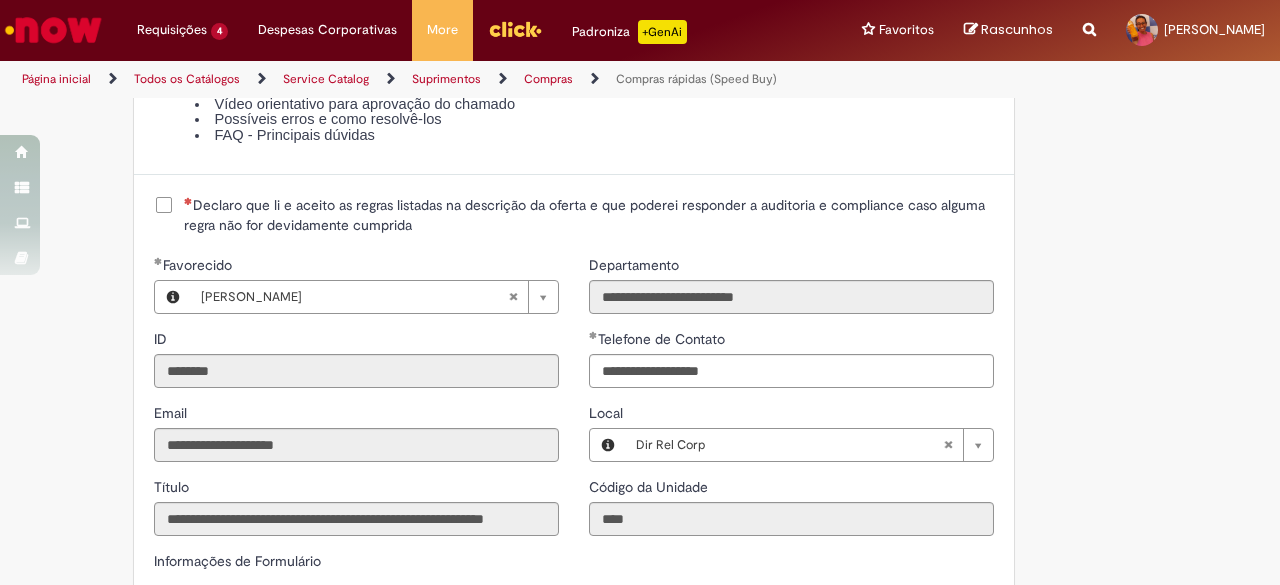 scroll, scrollTop: 2500, scrollLeft: 0, axis: vertical 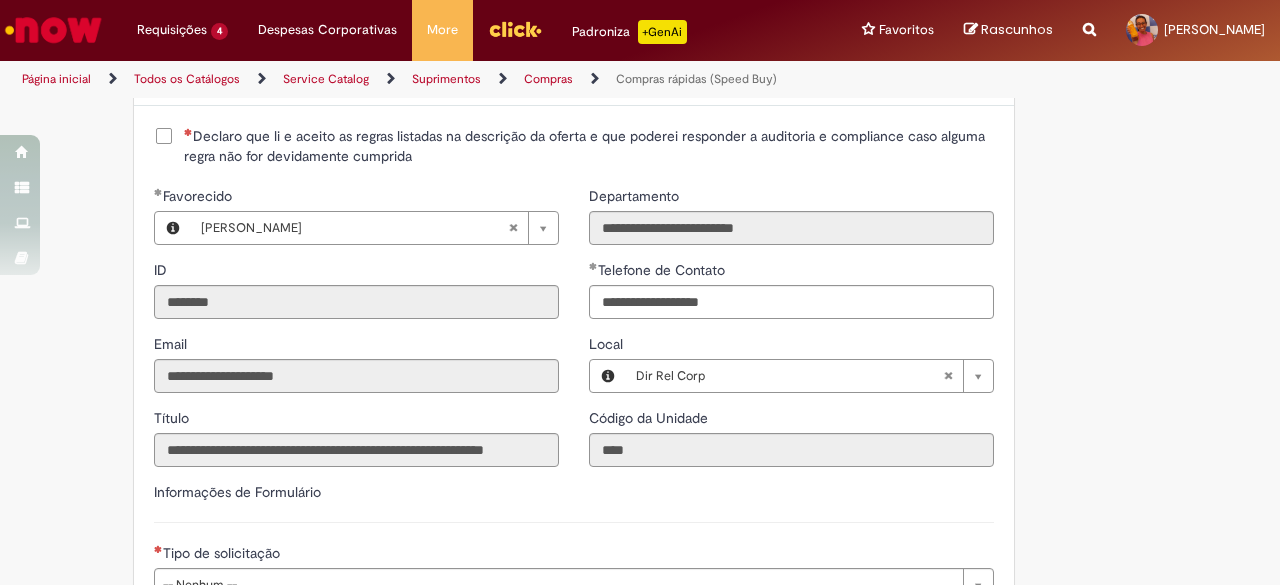 click on "Declaro que li e aceito as regras listadas na descrição da oferta e que poderei responder a auditoria e compliance caso alguma regra não for devidamente cumprida" at bounding box center (589, 146) 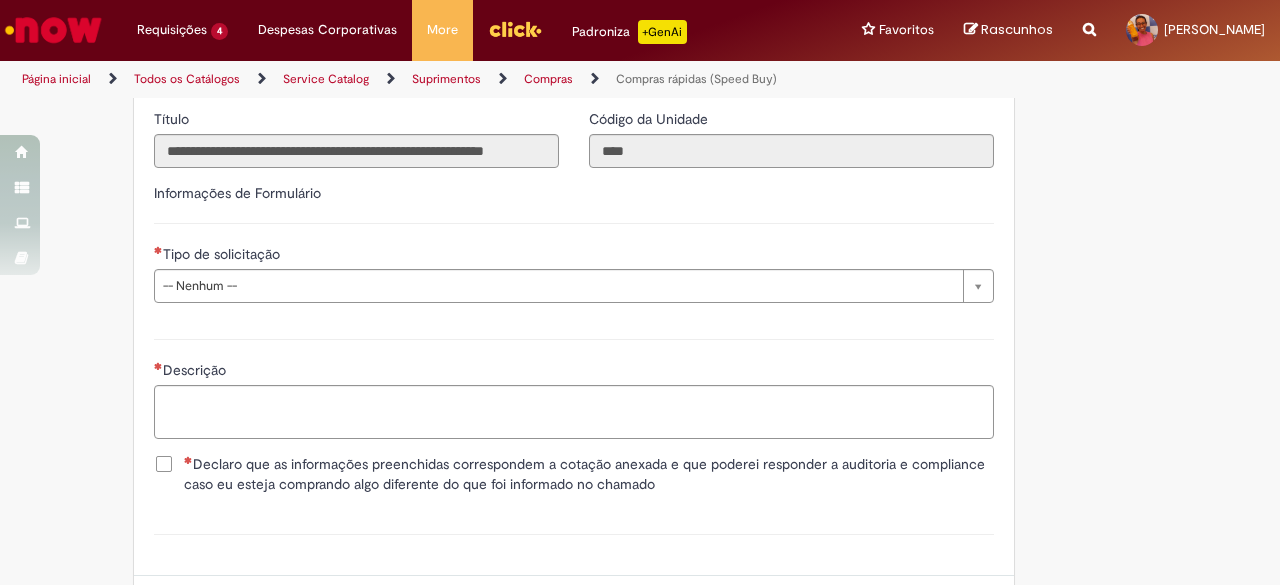 scroll, scrollTop: 2800, scrollLeft: 0, axis: vertical 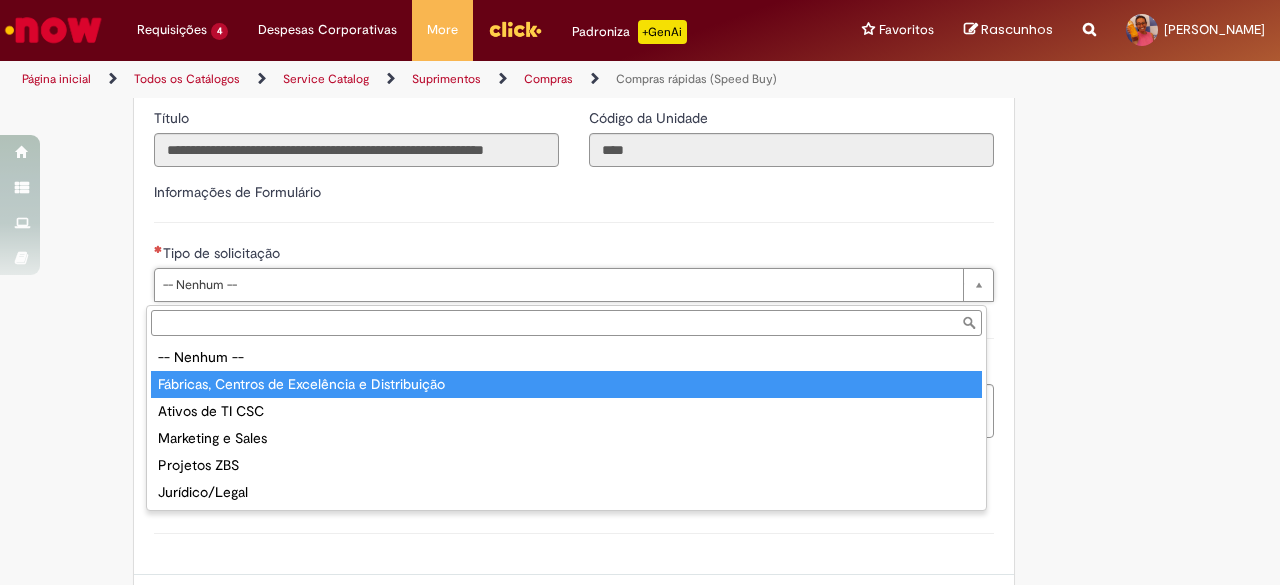 type on "**********" 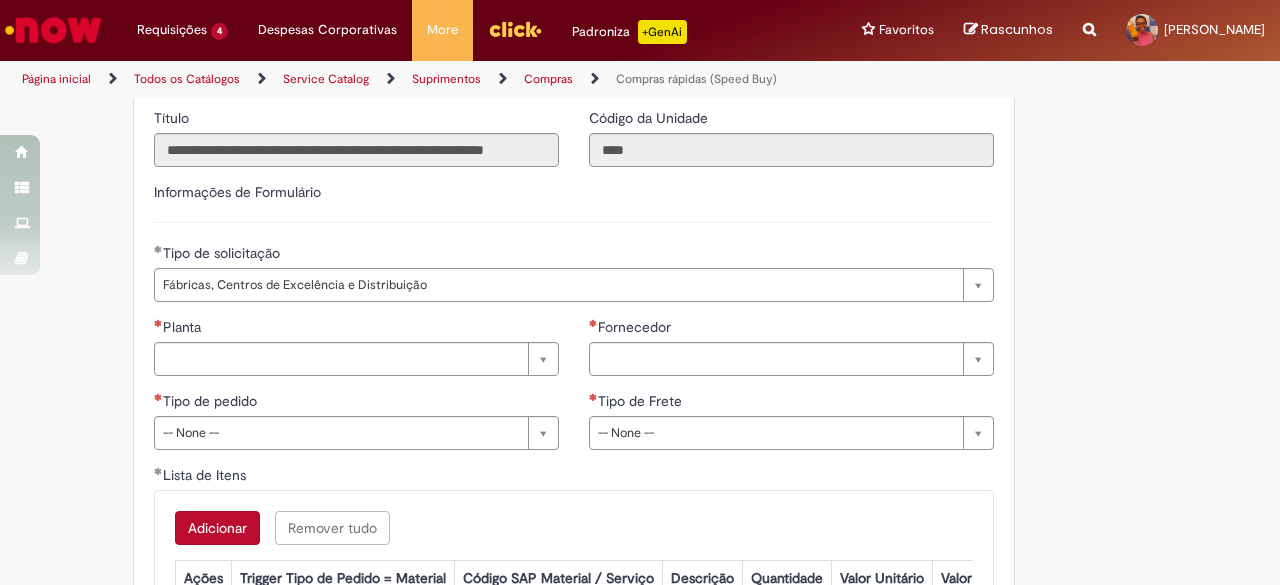 click on "Planta" at bounding box center [356, 329] 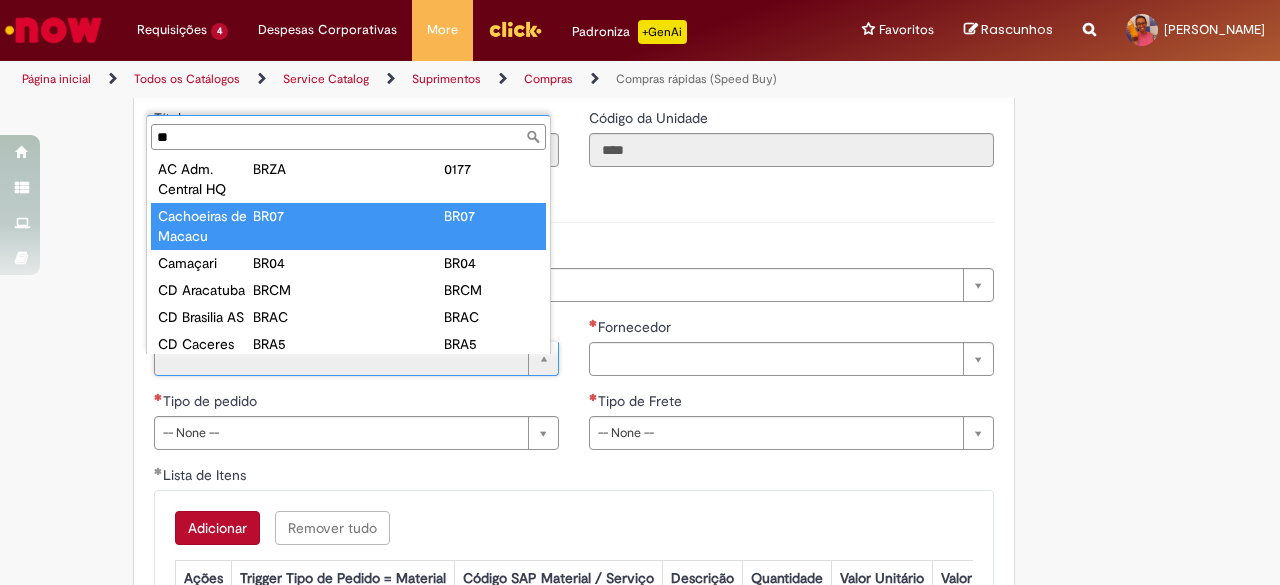 scroll, scrollTop: 0, scrollLeft: 0, axis: both 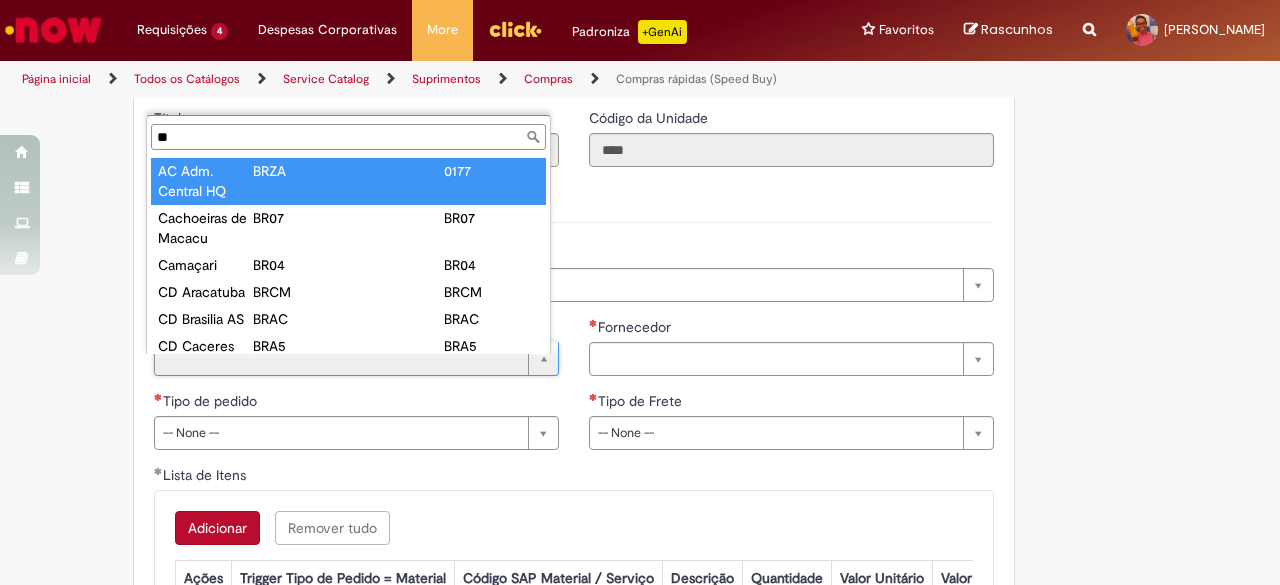 type on "**" 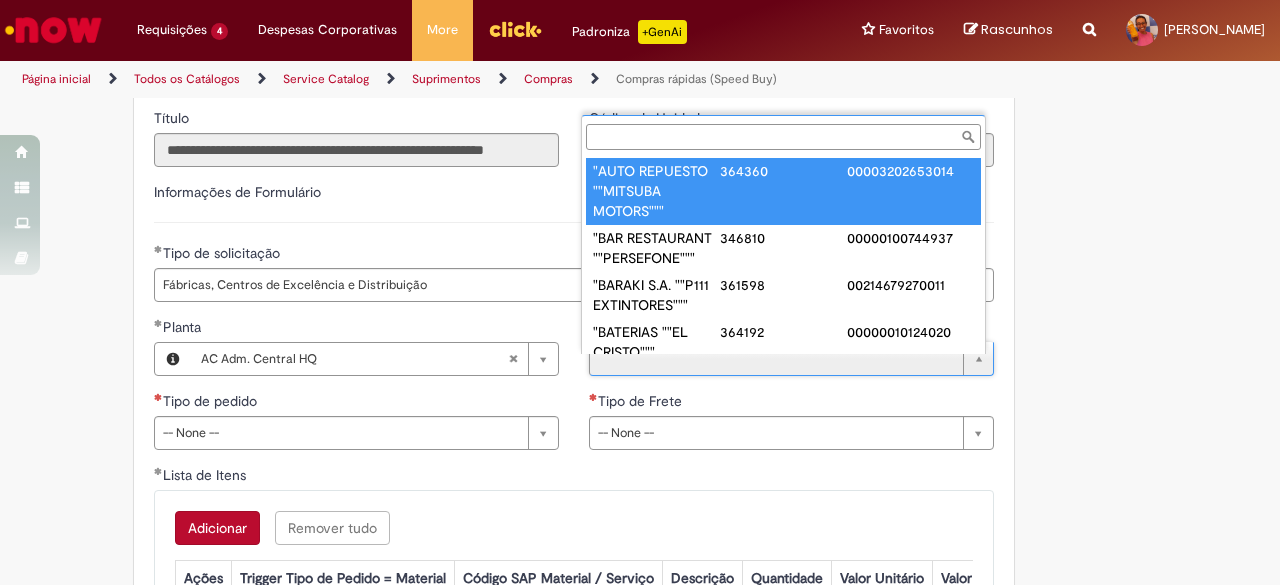 scroll, scrollTop: 8, scrollLeft: 0, axis: vertical 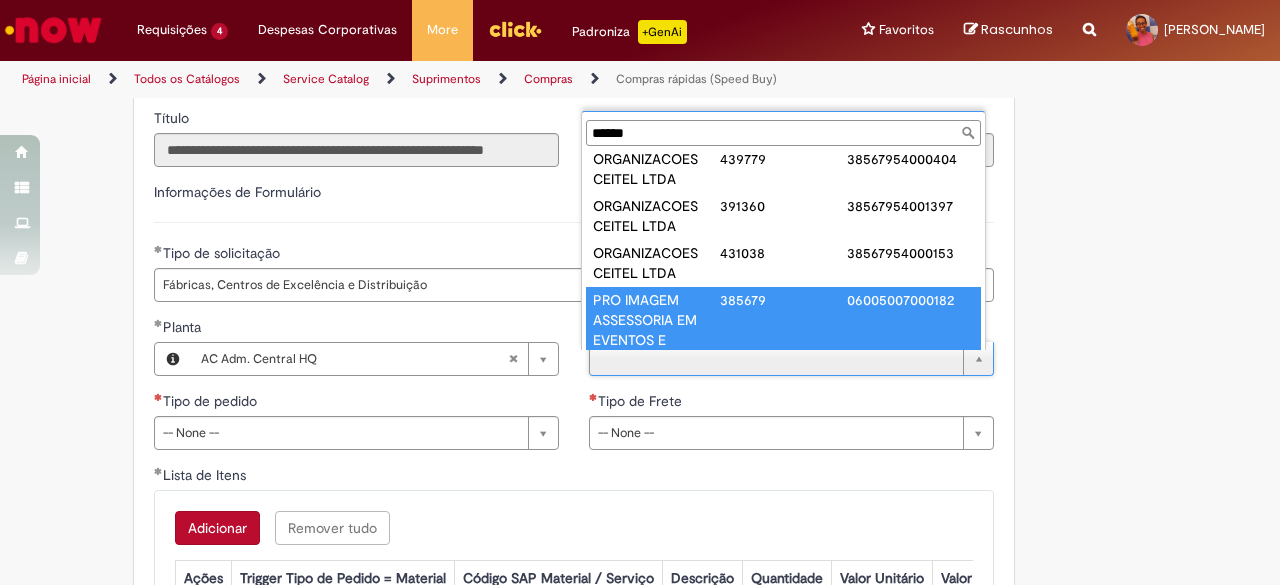 type on "******" 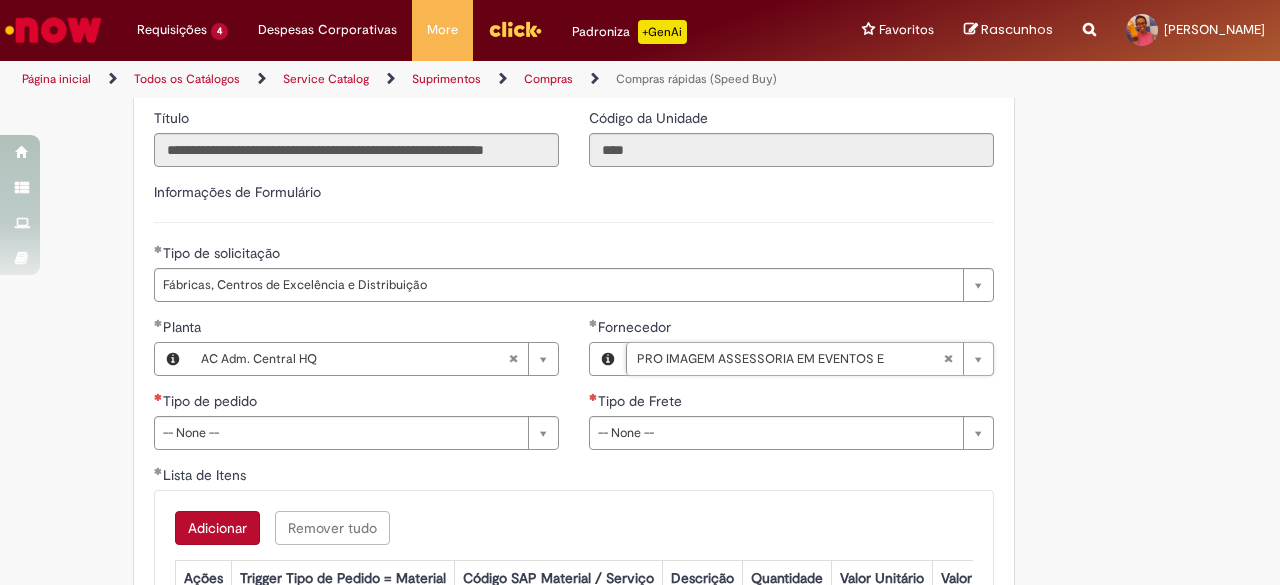 click on "Informações de Formulário" at bounding box center [574, 202] 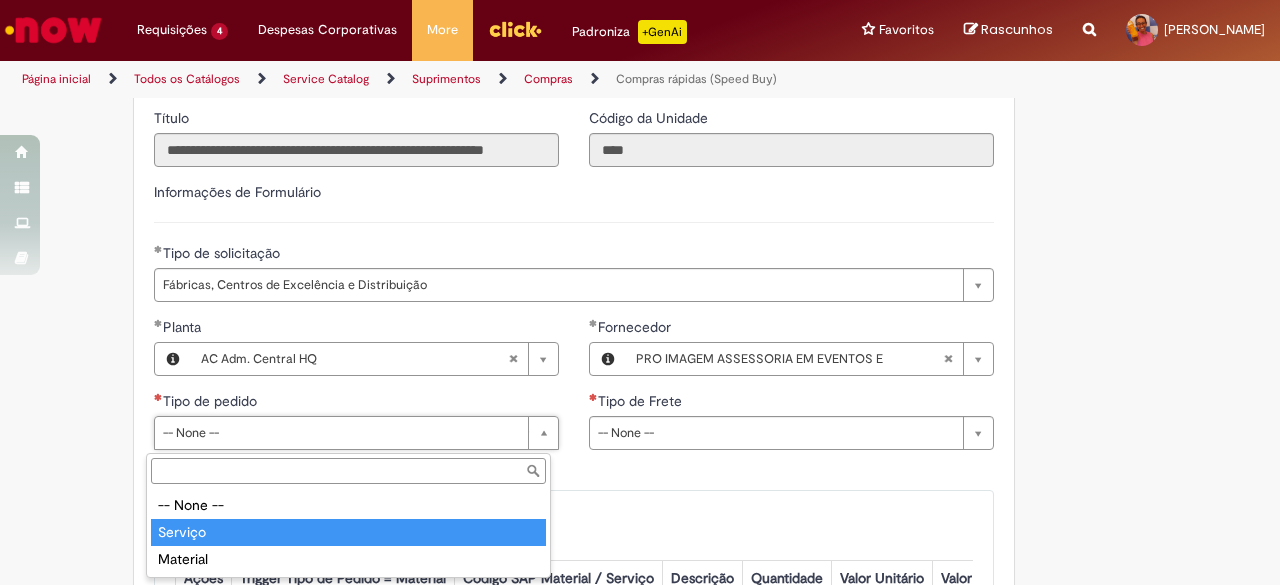 type on "*******" 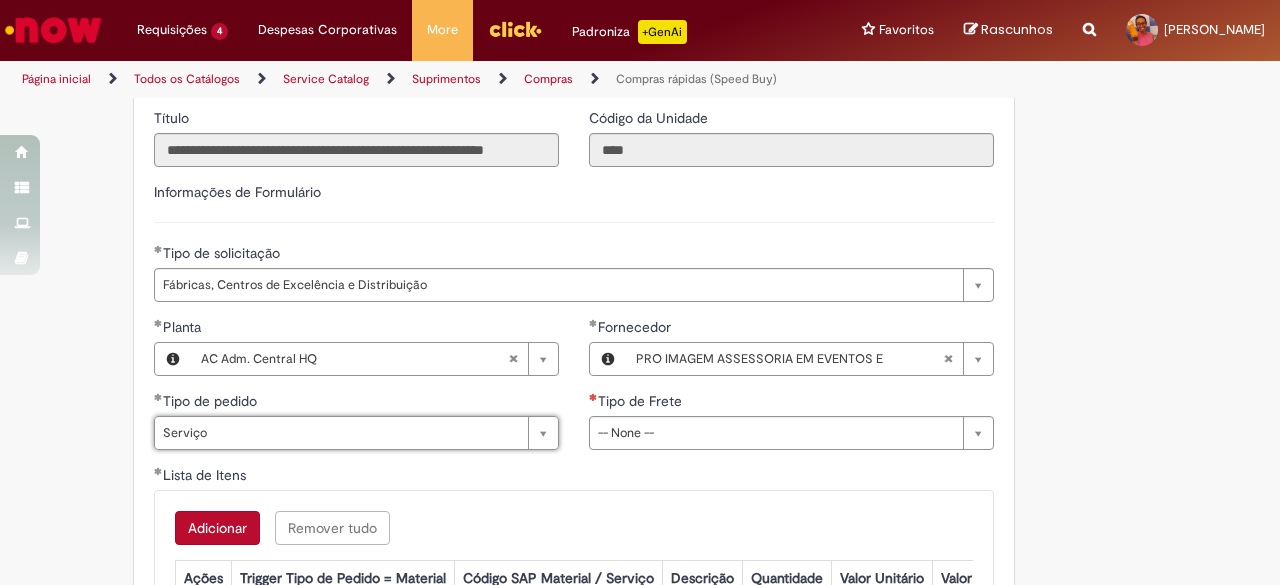 click on "**********" at bounding box center (574, 249) 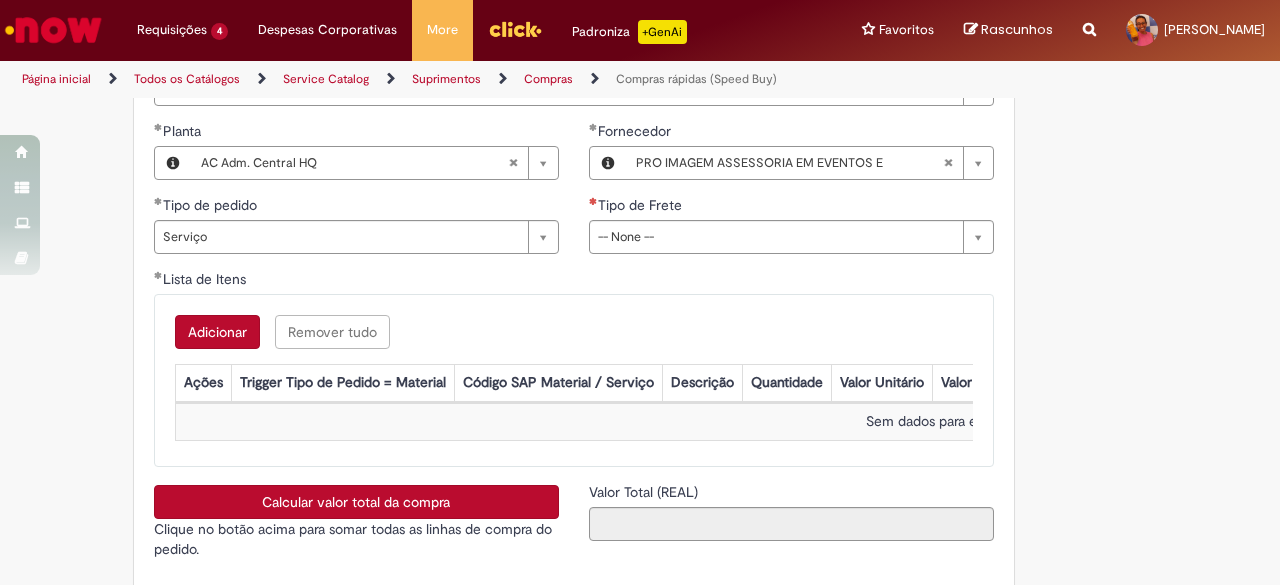scroll, scrollTop: 3000, scrollLeft: 0, axis: vertical 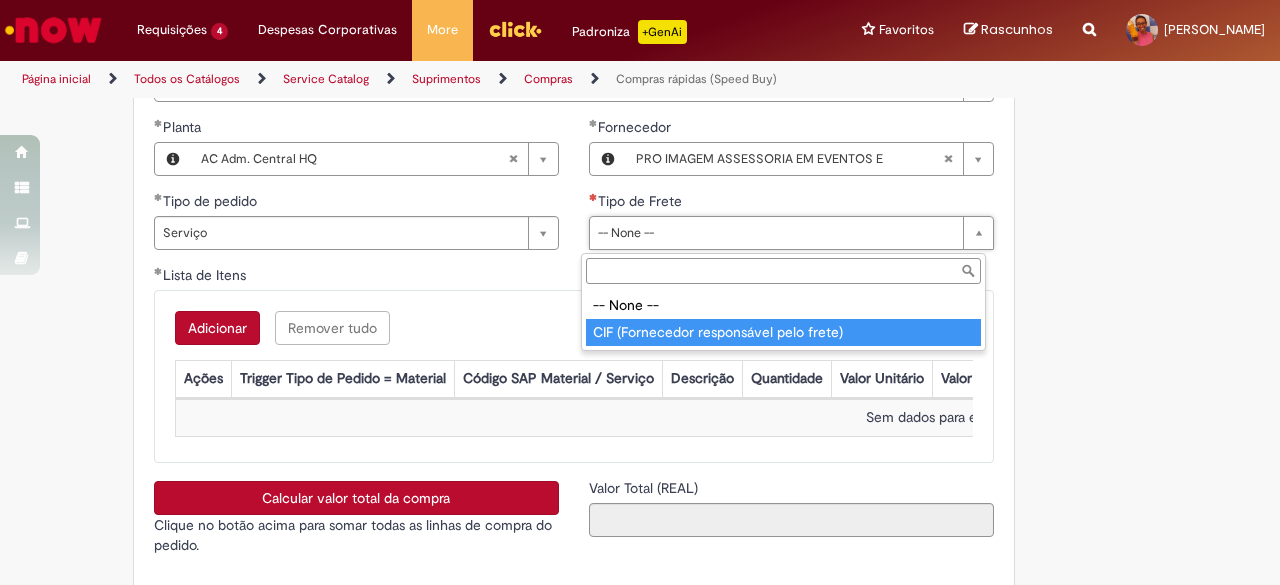 type on "**********" 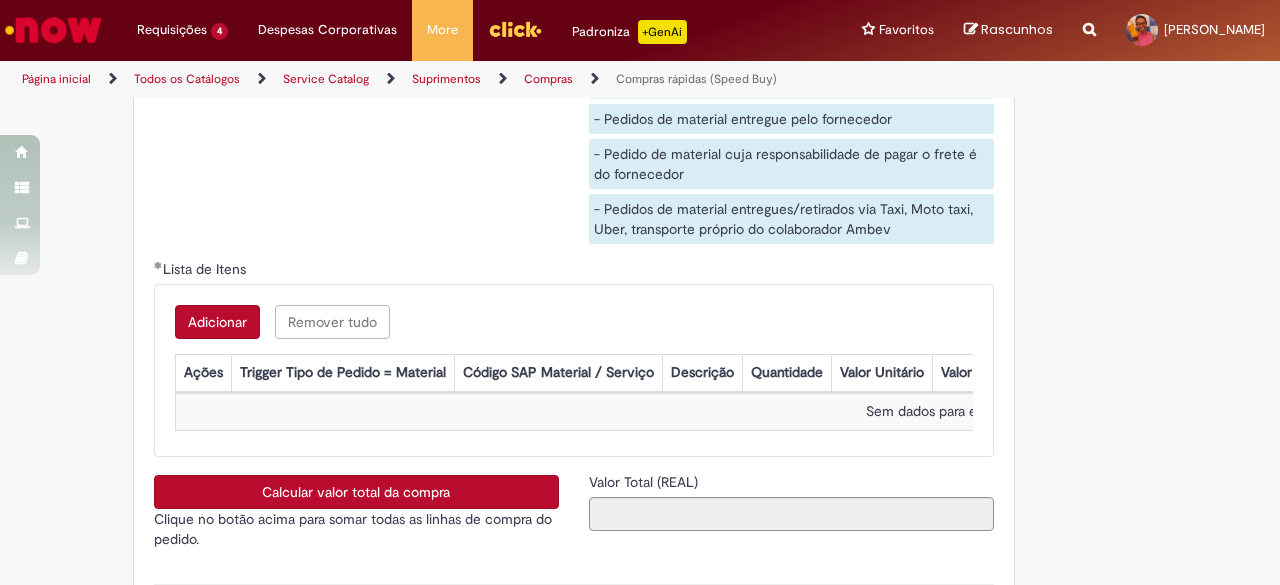 scroll, scrollTop: 3300, scrollLeft: 0, axis: vertical 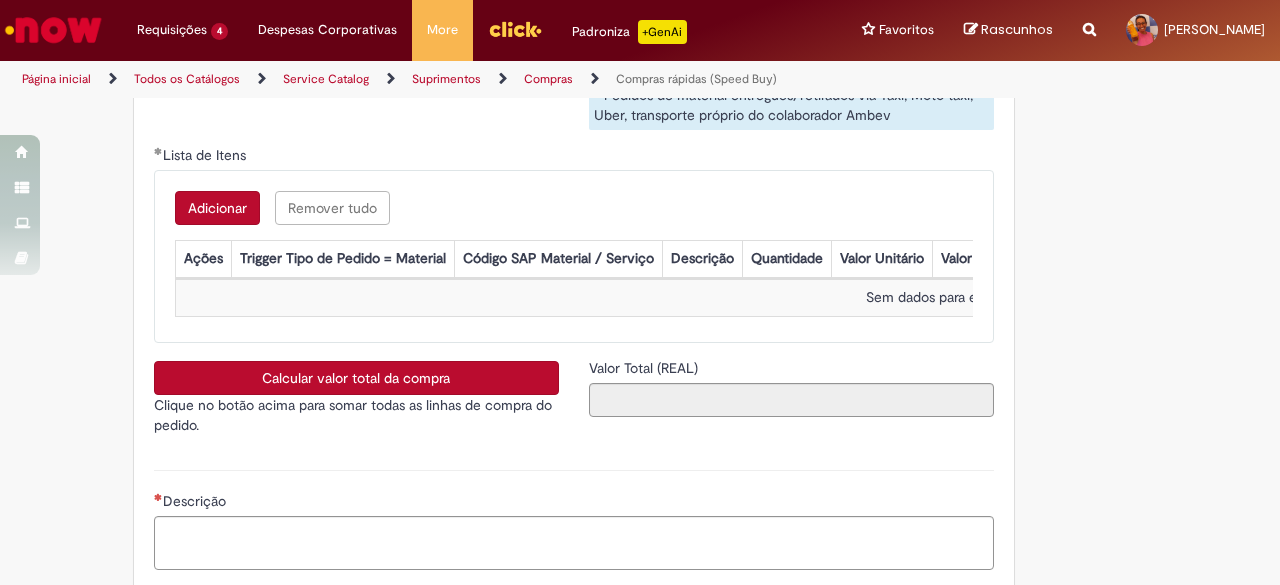 click on "Adicionar" at bounding box center (217, 208) 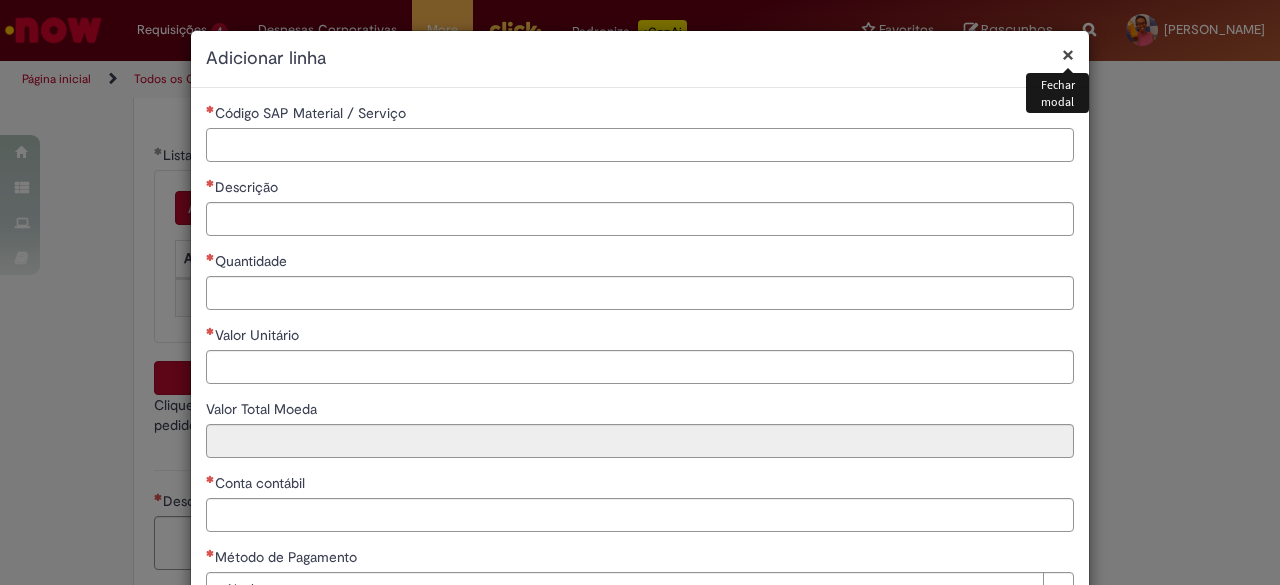 click on "Código SAP Material / Serviço" at bounding box center [640, 145] 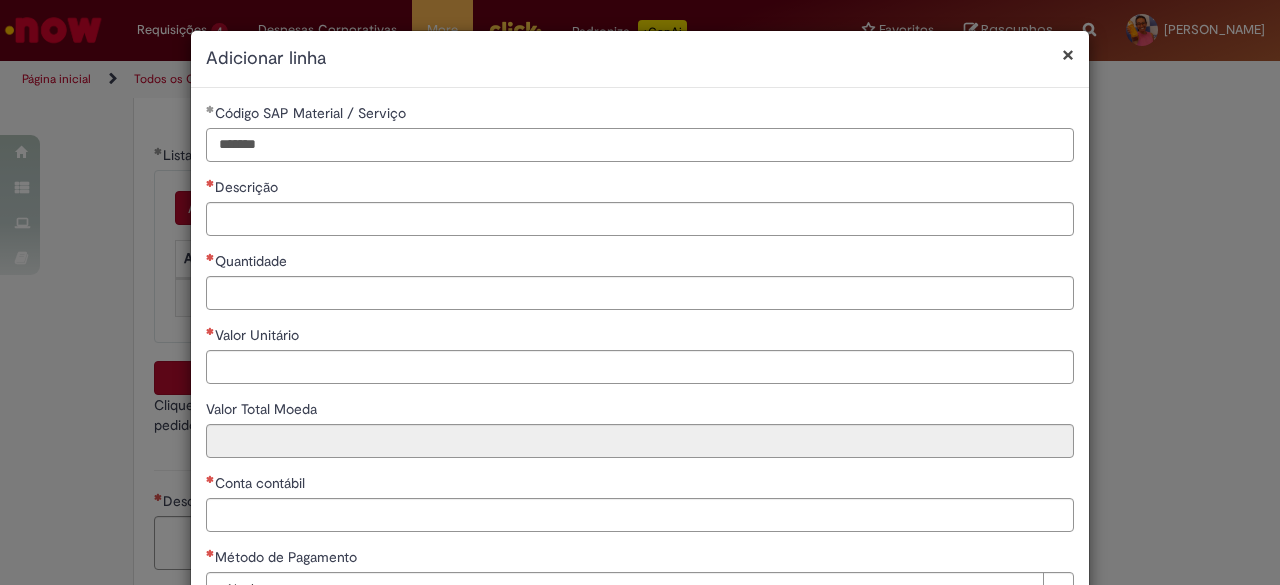 type on "*******" 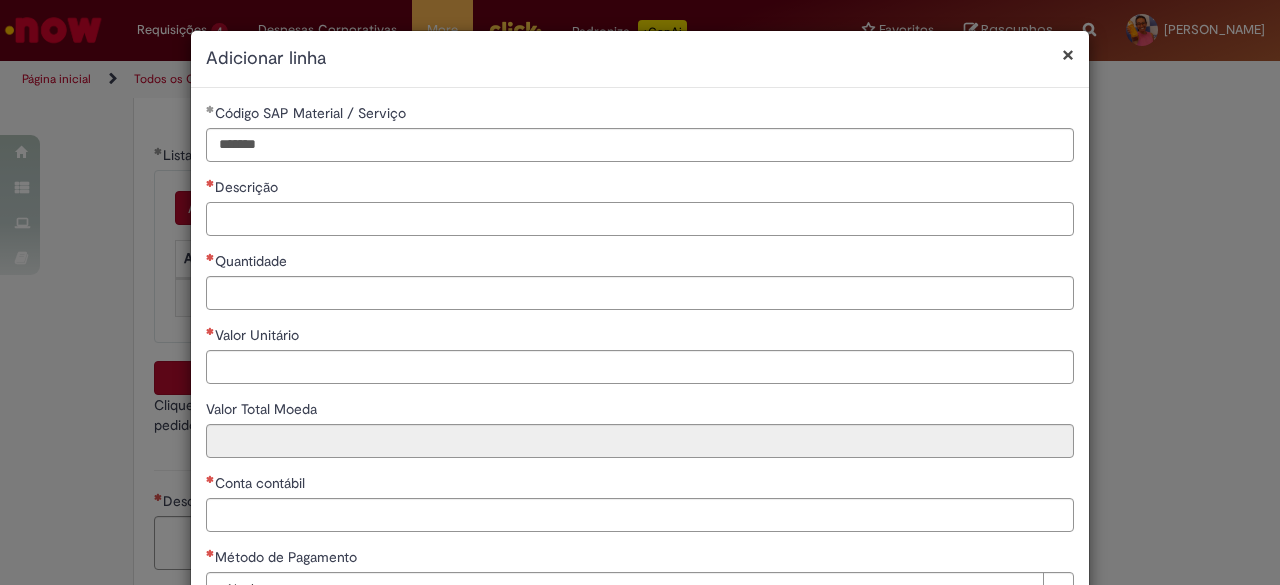 click on "Descrição" at bounding box center (640, 219) 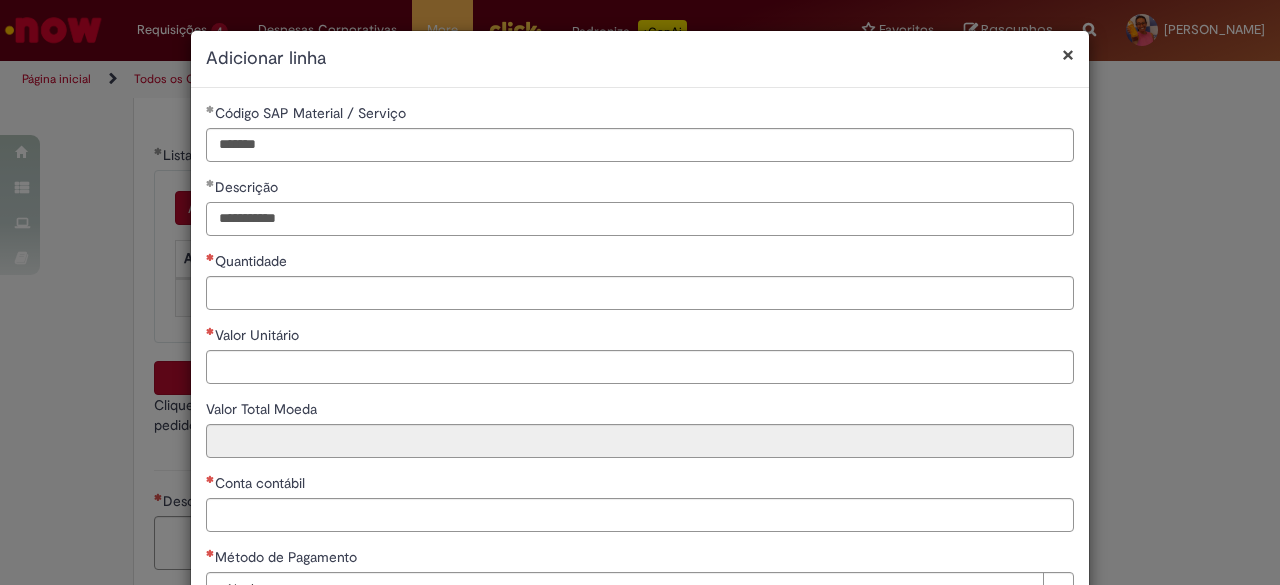 type on "**********" 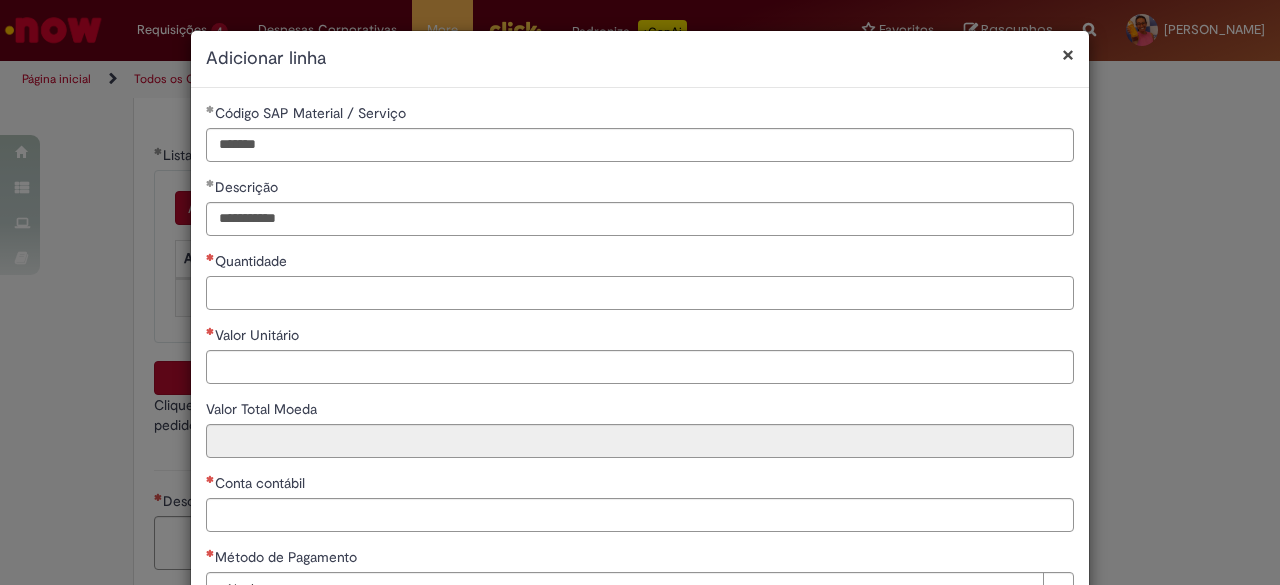 click on "Quantidade" at bounding box center [640, 293] 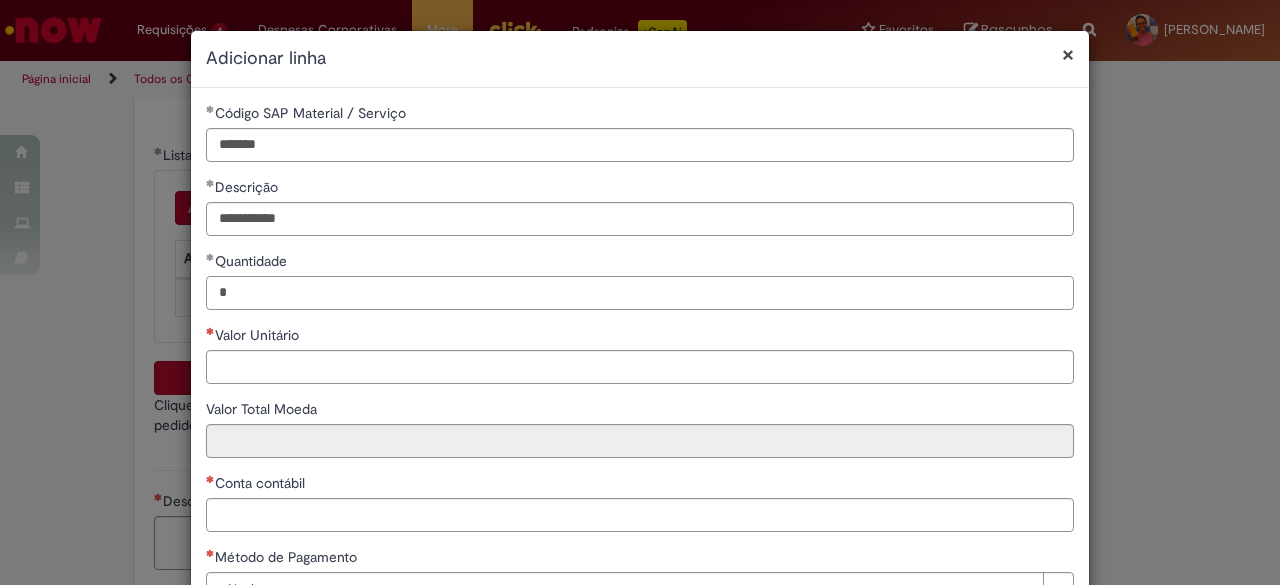 type on "*" 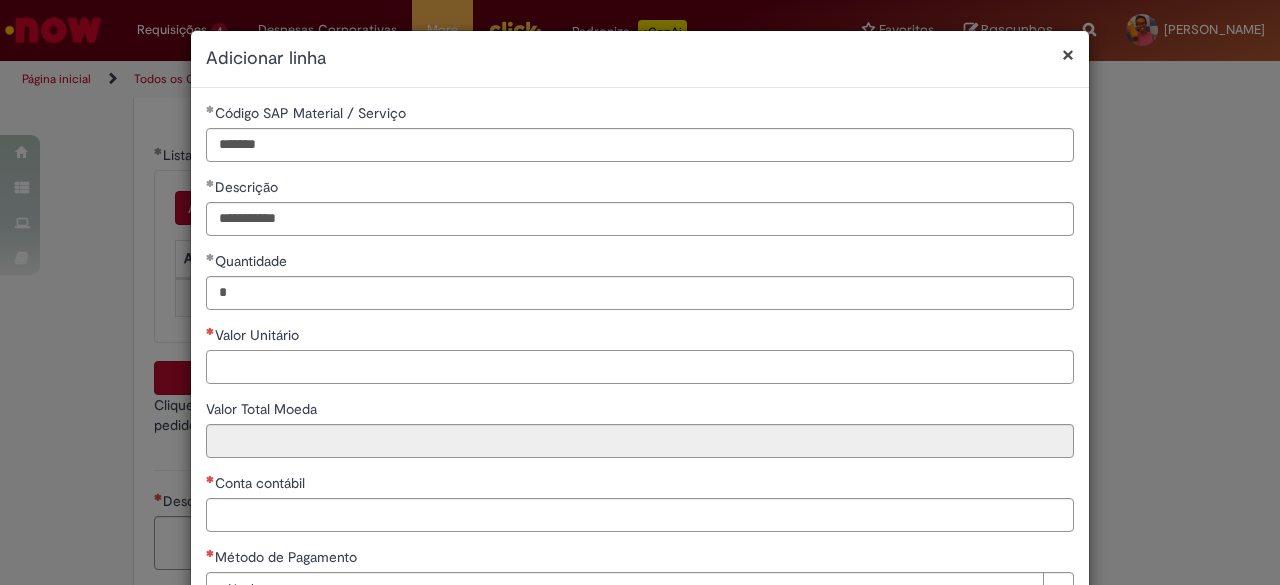 click on "Valor Unitário" at bounding box center [640, 367] 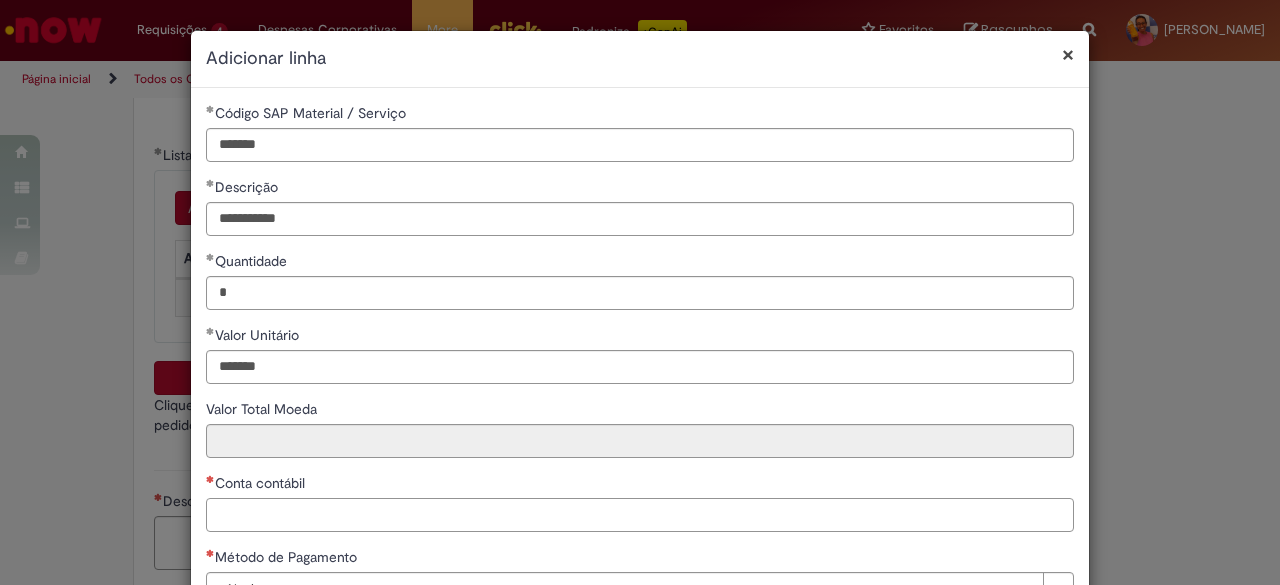 click on "Conta contábil" at bounding box center (640, 515) 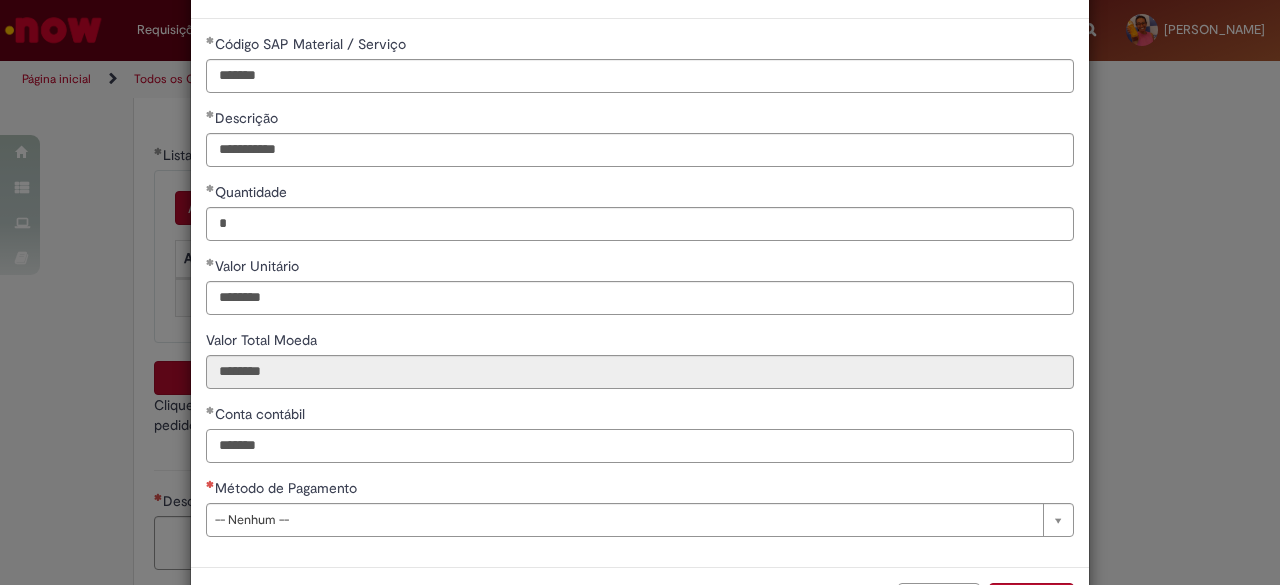 scroll, scrollTop: 100, scrollLeft: 0, axis: vertical 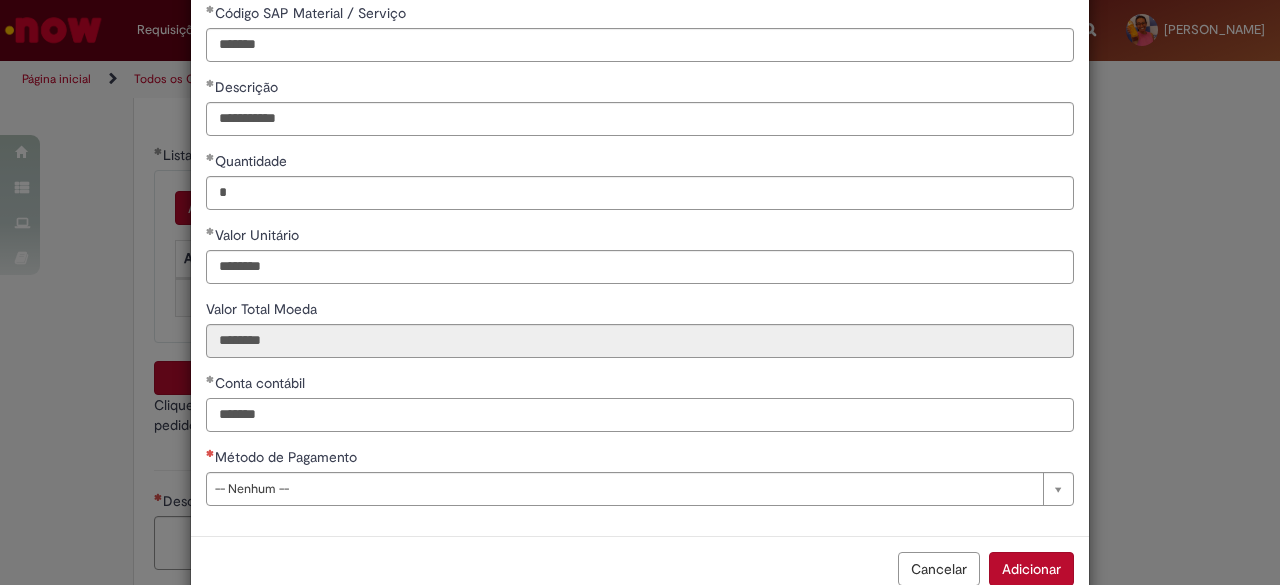 type on "*******" 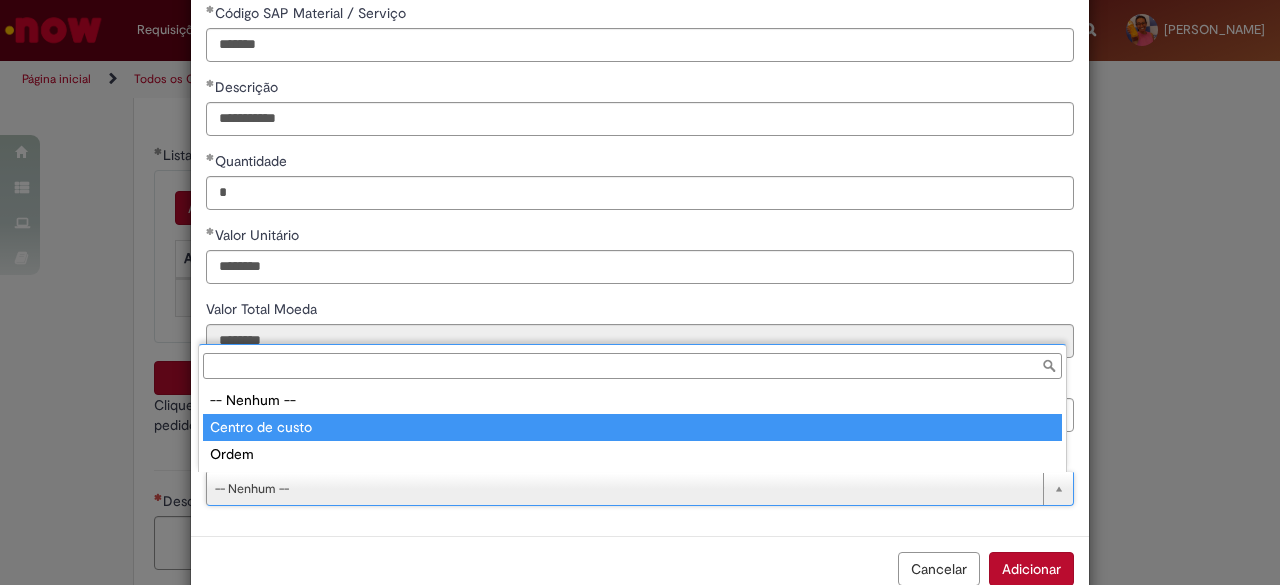 type on "**********" 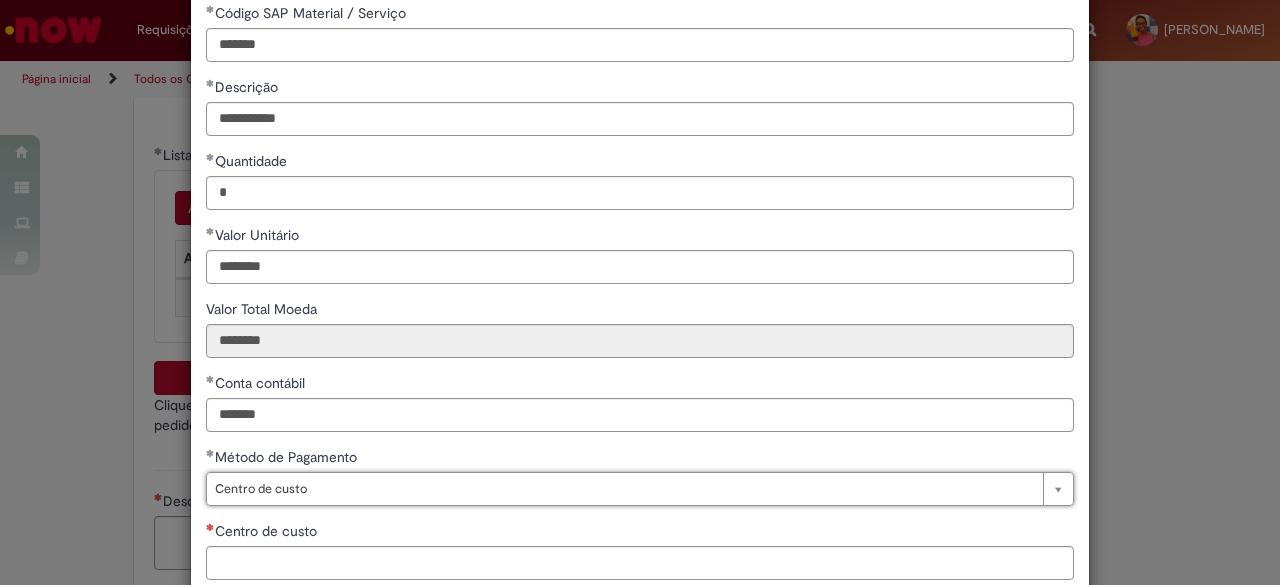 scroll, scrollTop: 218, scrollLeft: 0, axis: vertical 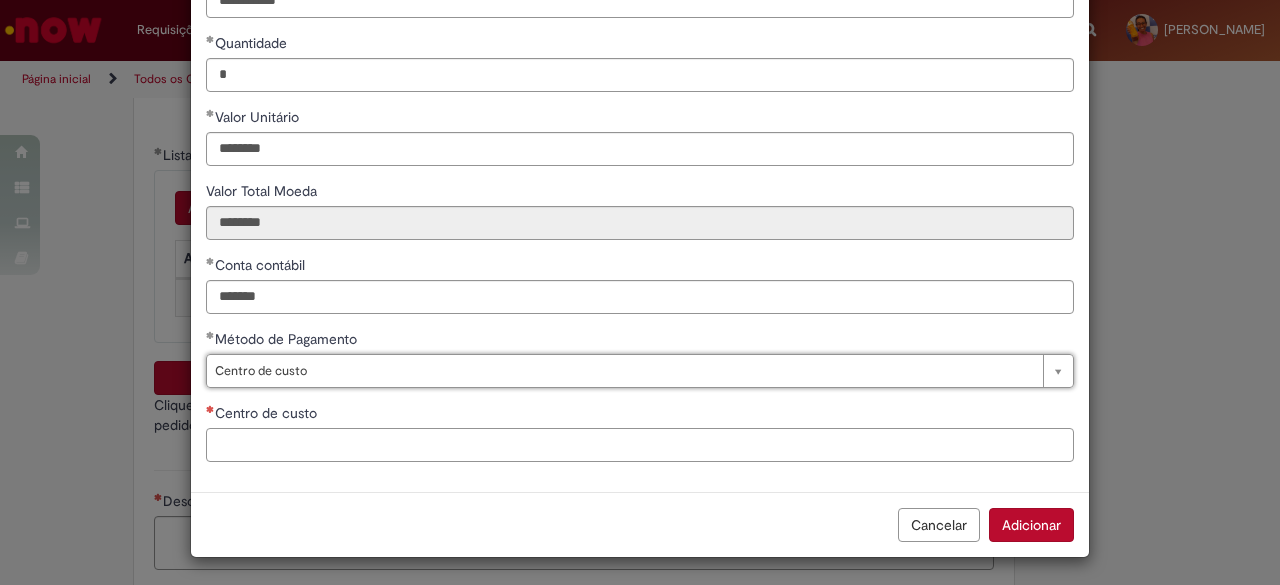 click on "Centro de custo" at bounding box center [640, 445] 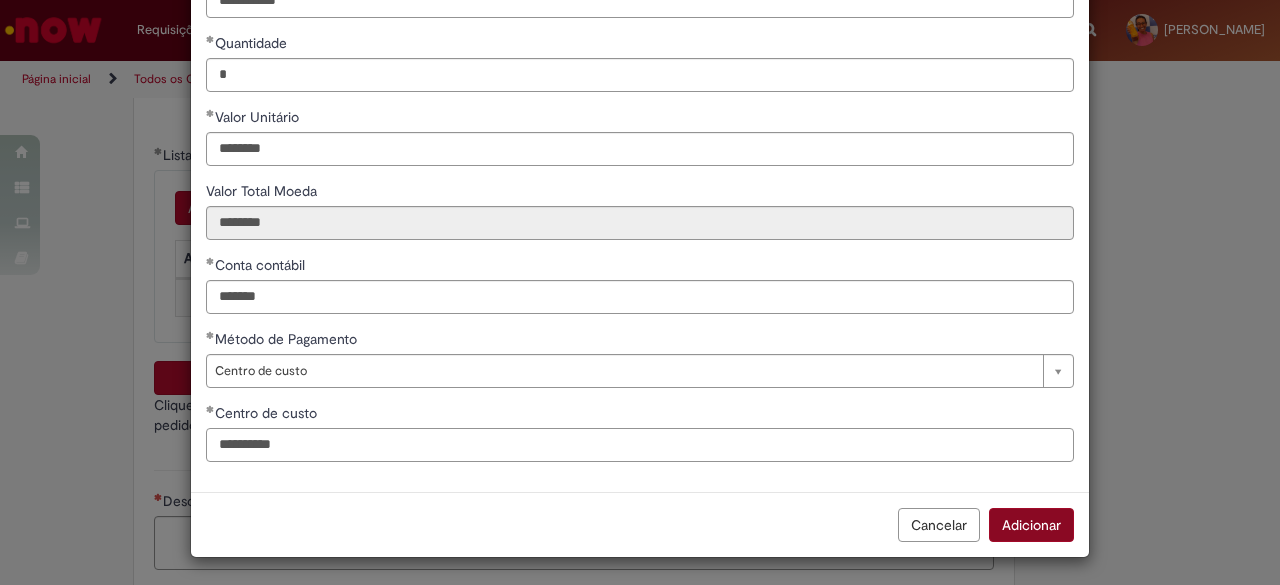type on "**********" 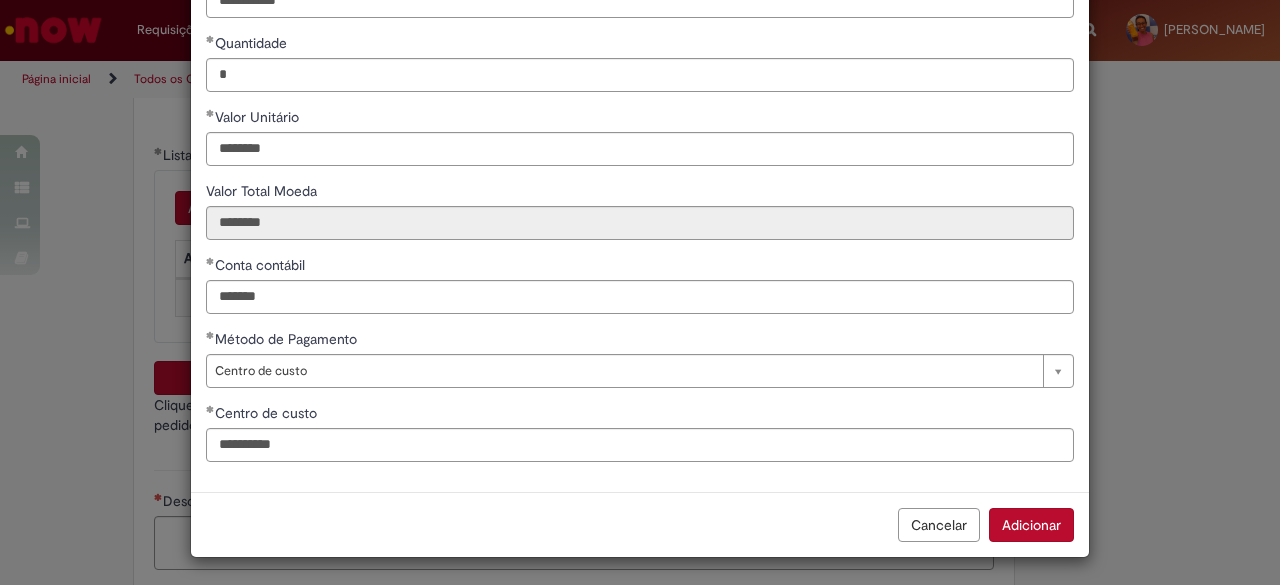 click on "Adicionar" at bounding box center (1031, 525) 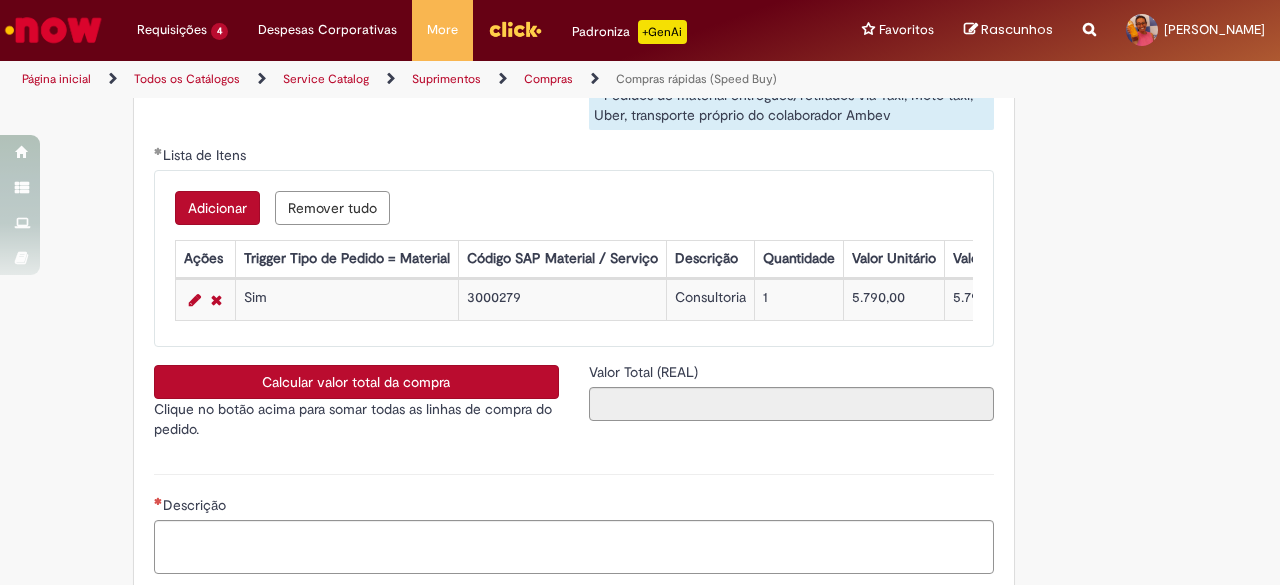 click on "Calcular valor total da compra" at bounding box center [356, 382] 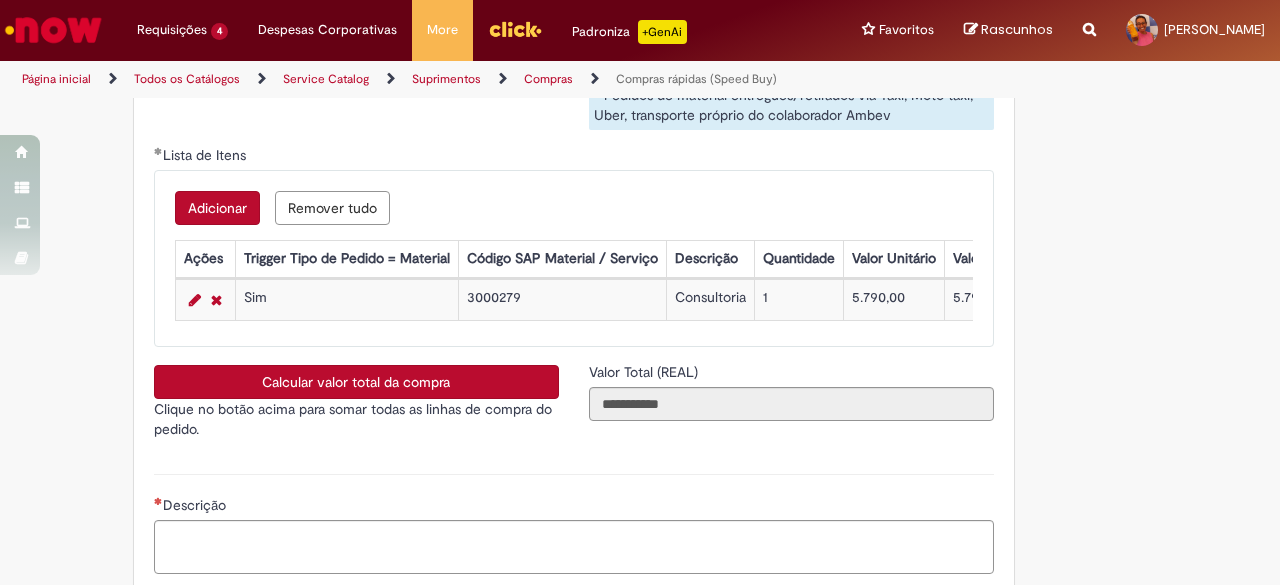 scroll, scrollTop: 3400, scrollLeft: 0, axis: vertical 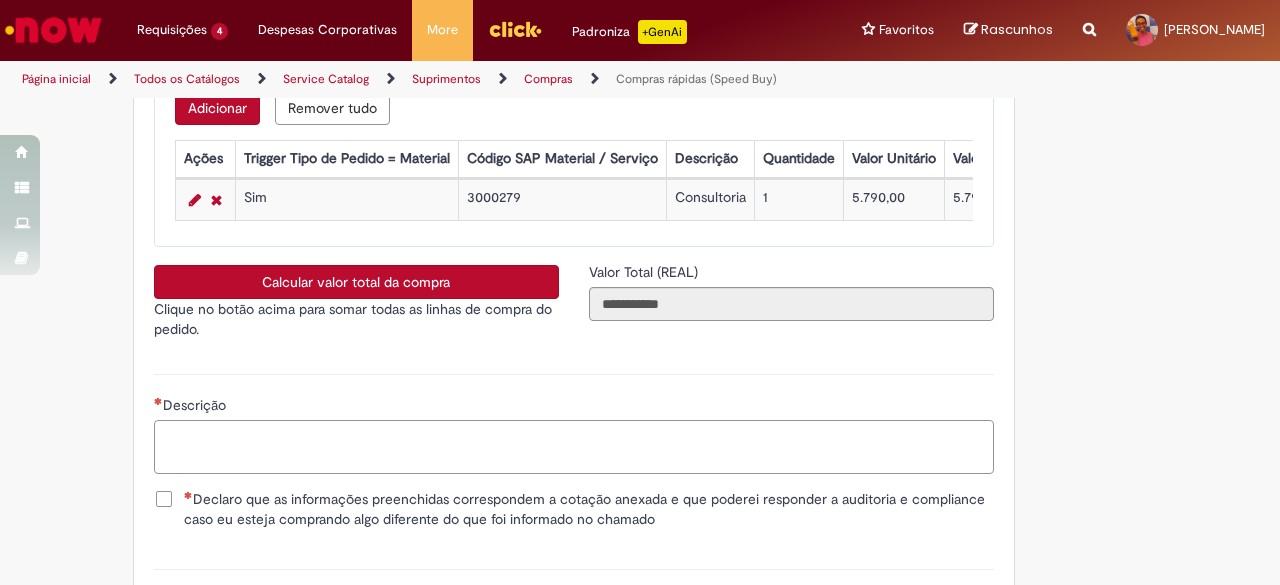 click on "Descrição" at bounding box center [574, 446] 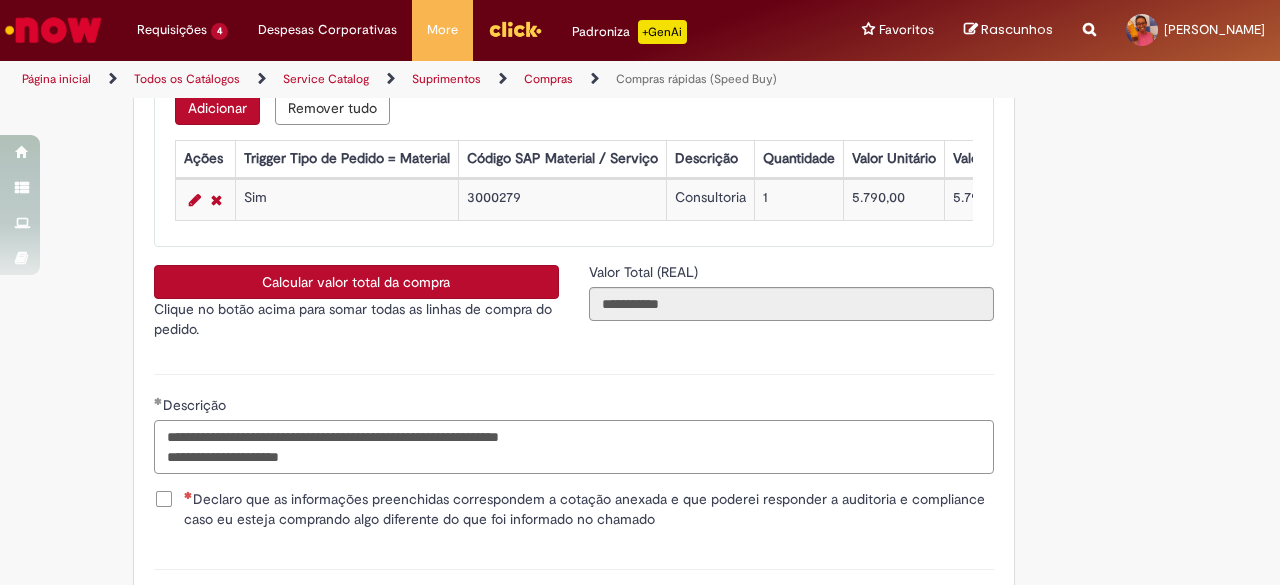 click on "**********" at bounding box center (574, 446) 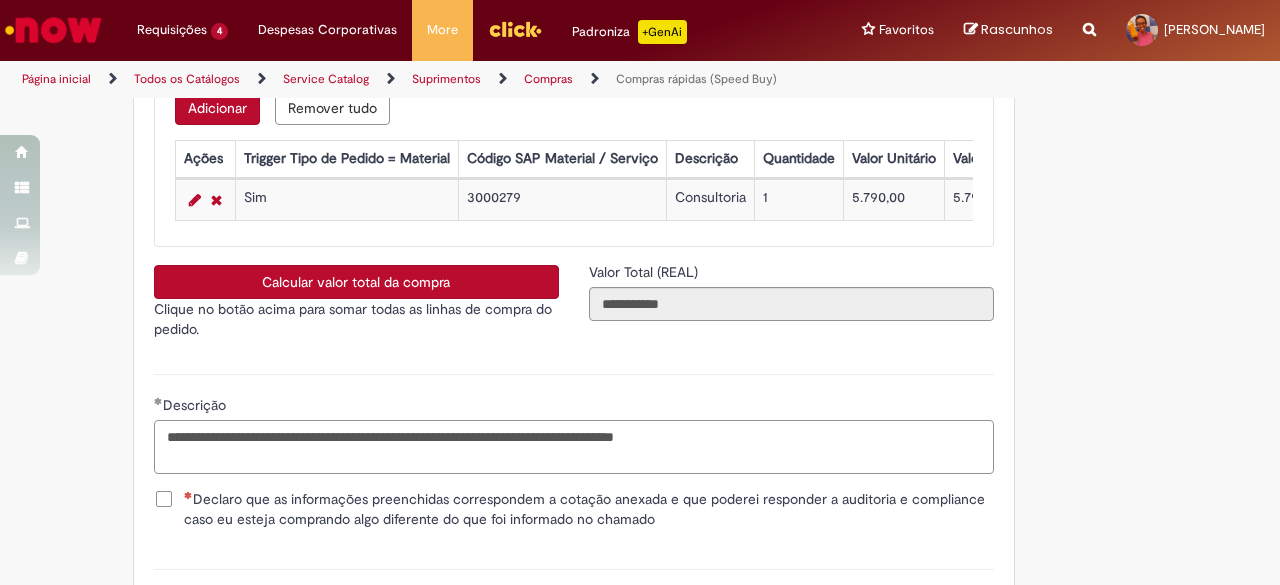 click on "**********" at bounding box center (574, 446) 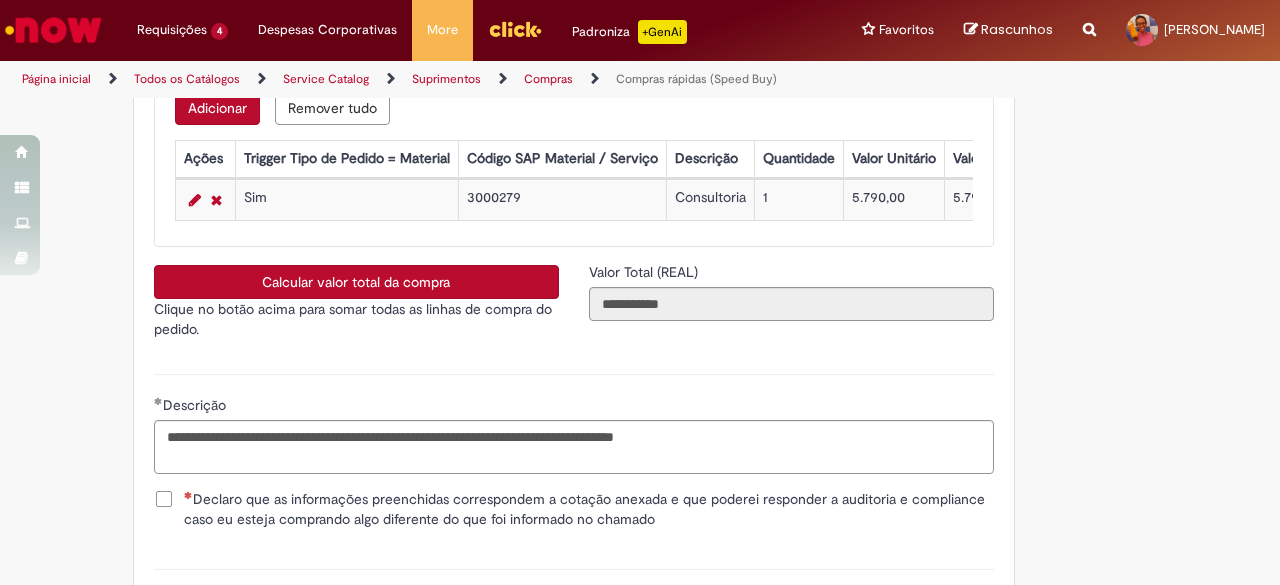click on "Declaro que as informações preenchidas correspondem a cotação anexada e que poderei responder a auditoria e compliance caso eu esteja comprando algo diferente do que foi informado no chamado" at bounding box center [589, 509] 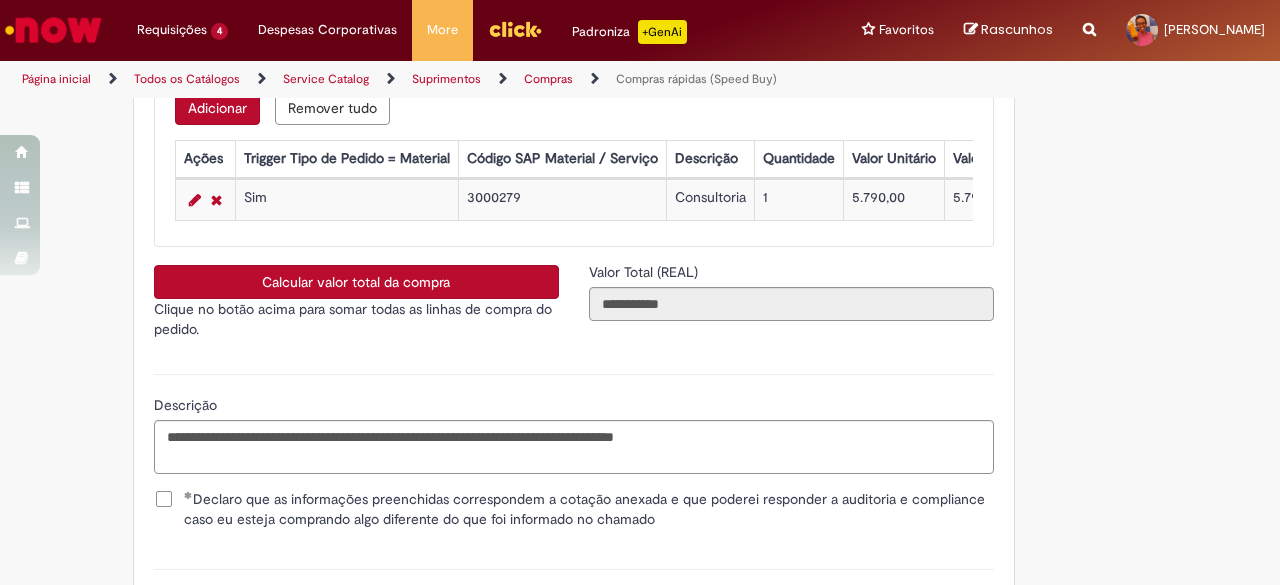 scroll, scrollTop: 3600, scrollLeft: 0, axis: vertical 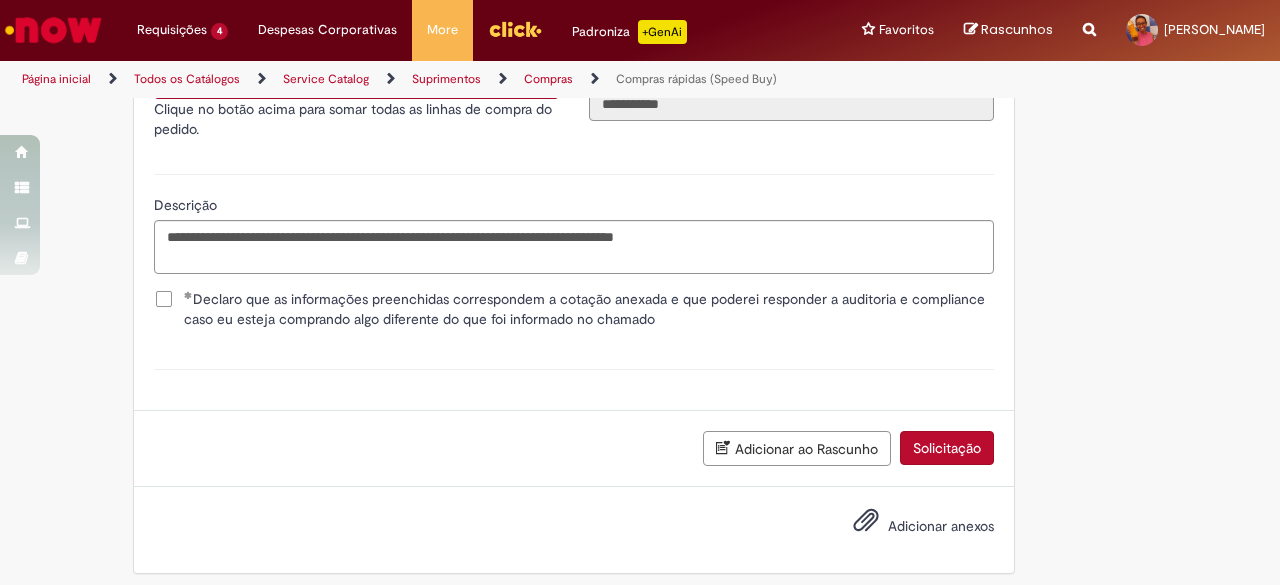 click on "Adicionar anexos" at bounding box center (909, 527) 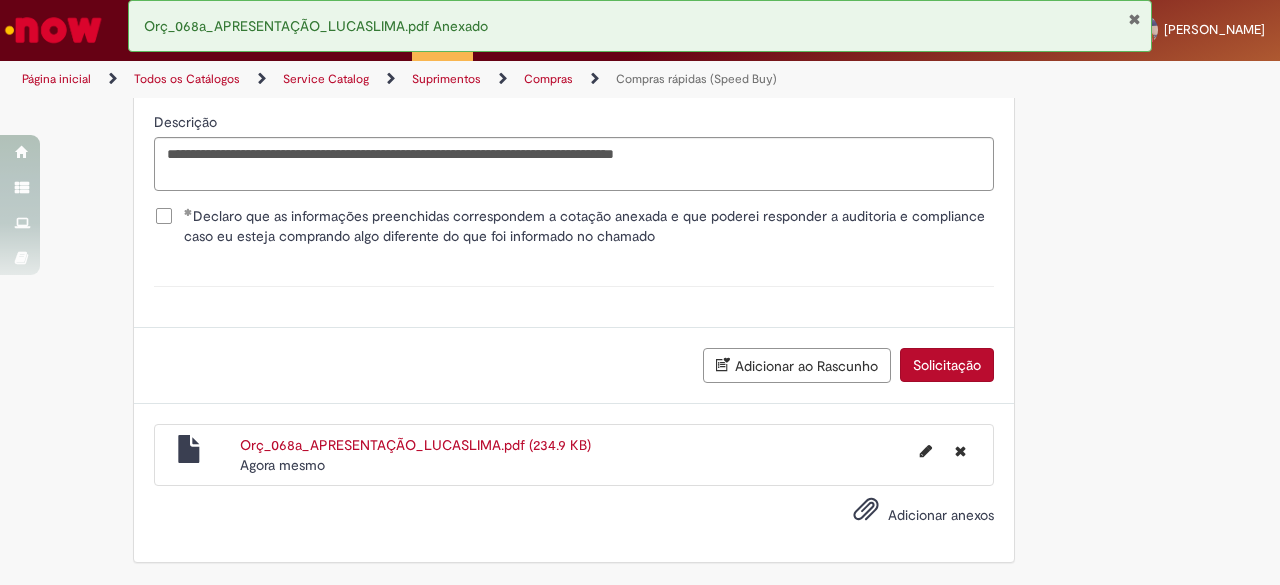 click on "Solicitação" at bounding box center (947, 365) 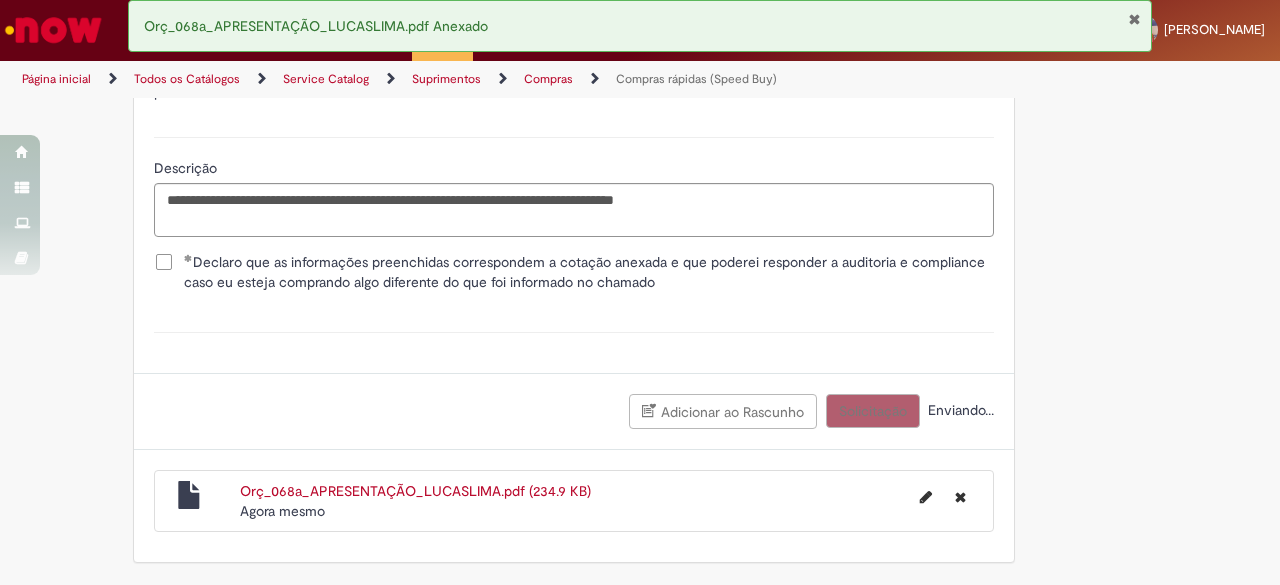 scroll, scrollTop: 3653, scrollLeft: 0, axis: vertical 